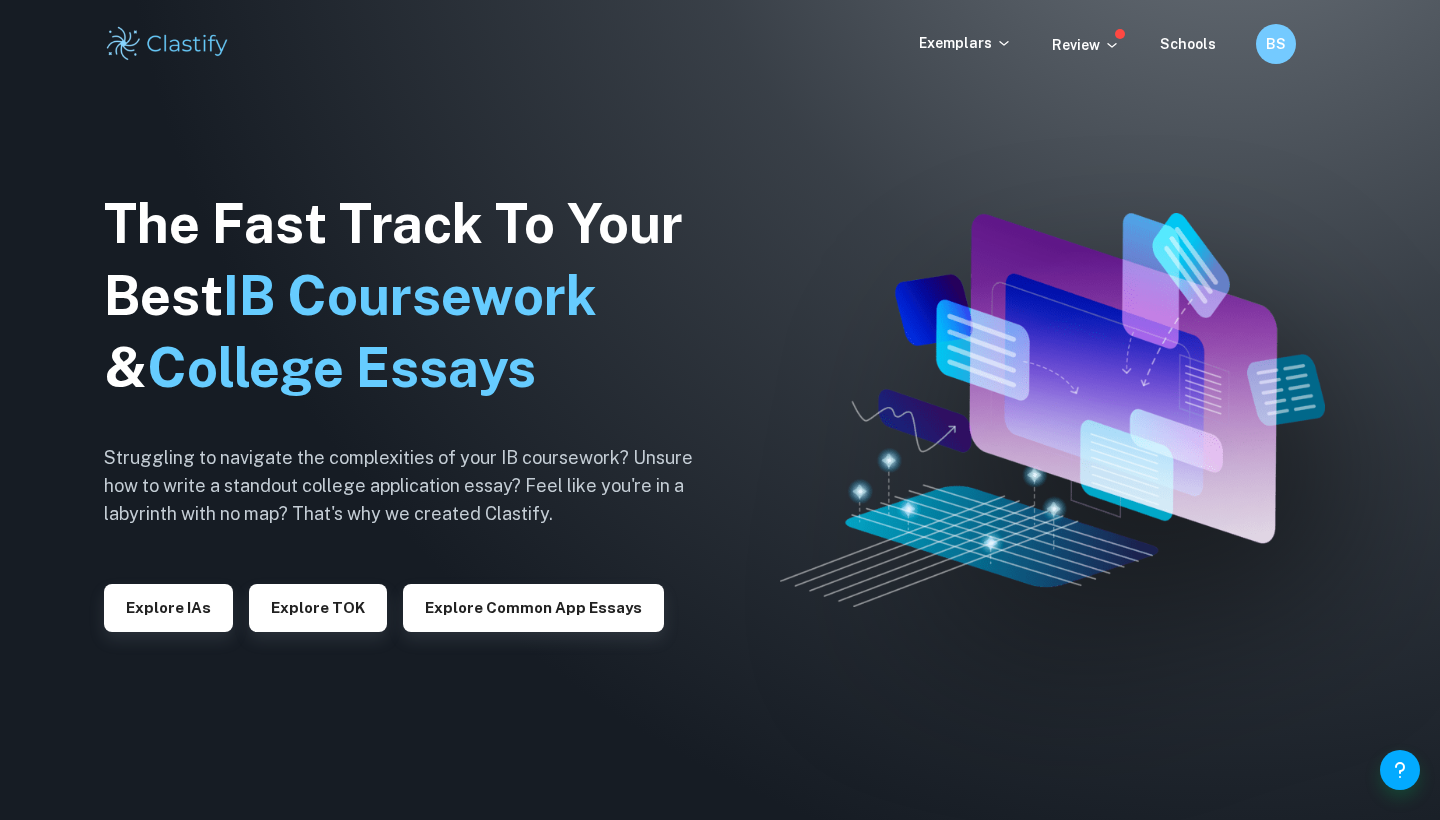 scroll, scrollTop: 0, scrollLeft: 0, axis: both 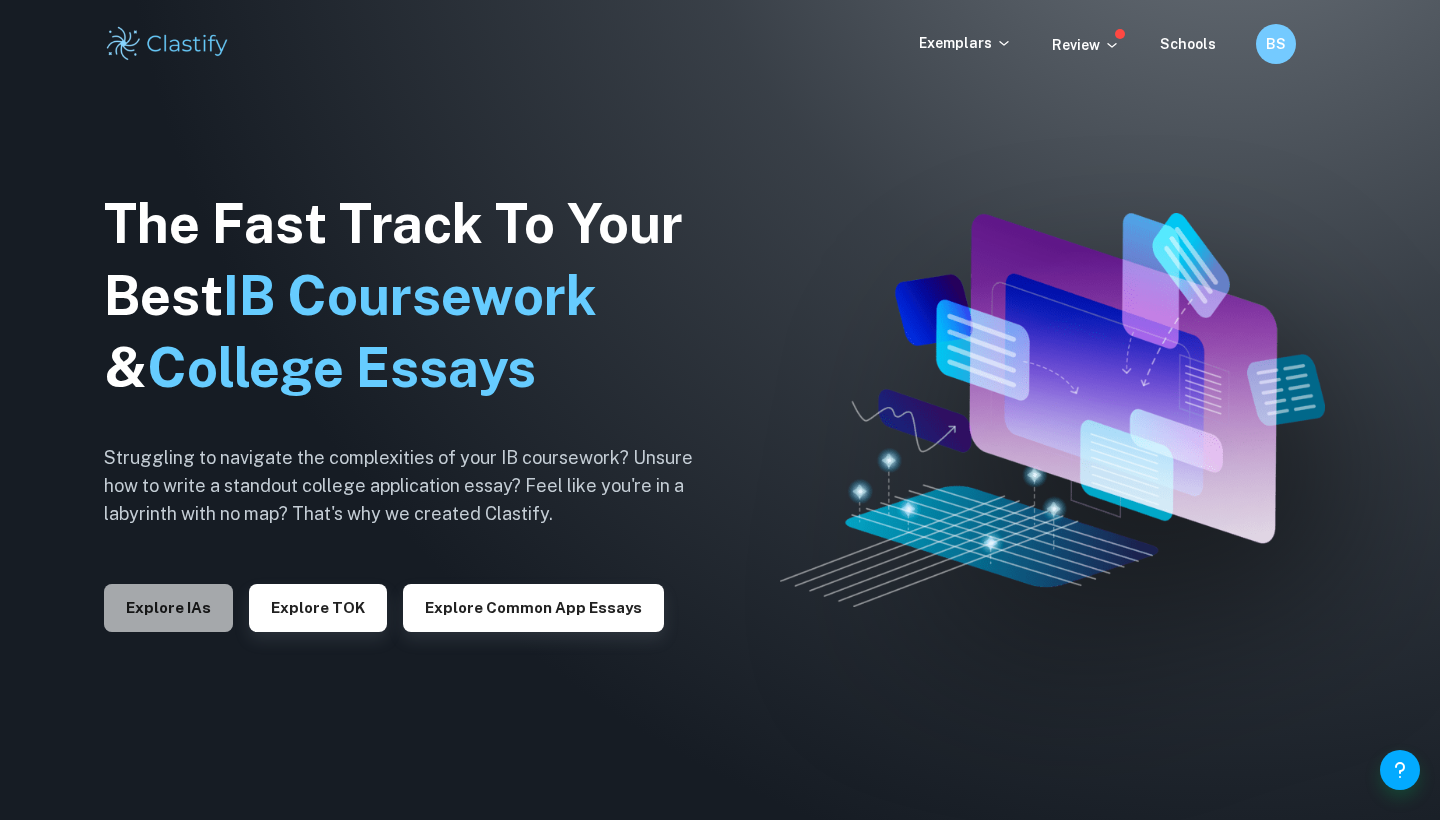 click on "Explore IAs" at bounding box center (168, 608) 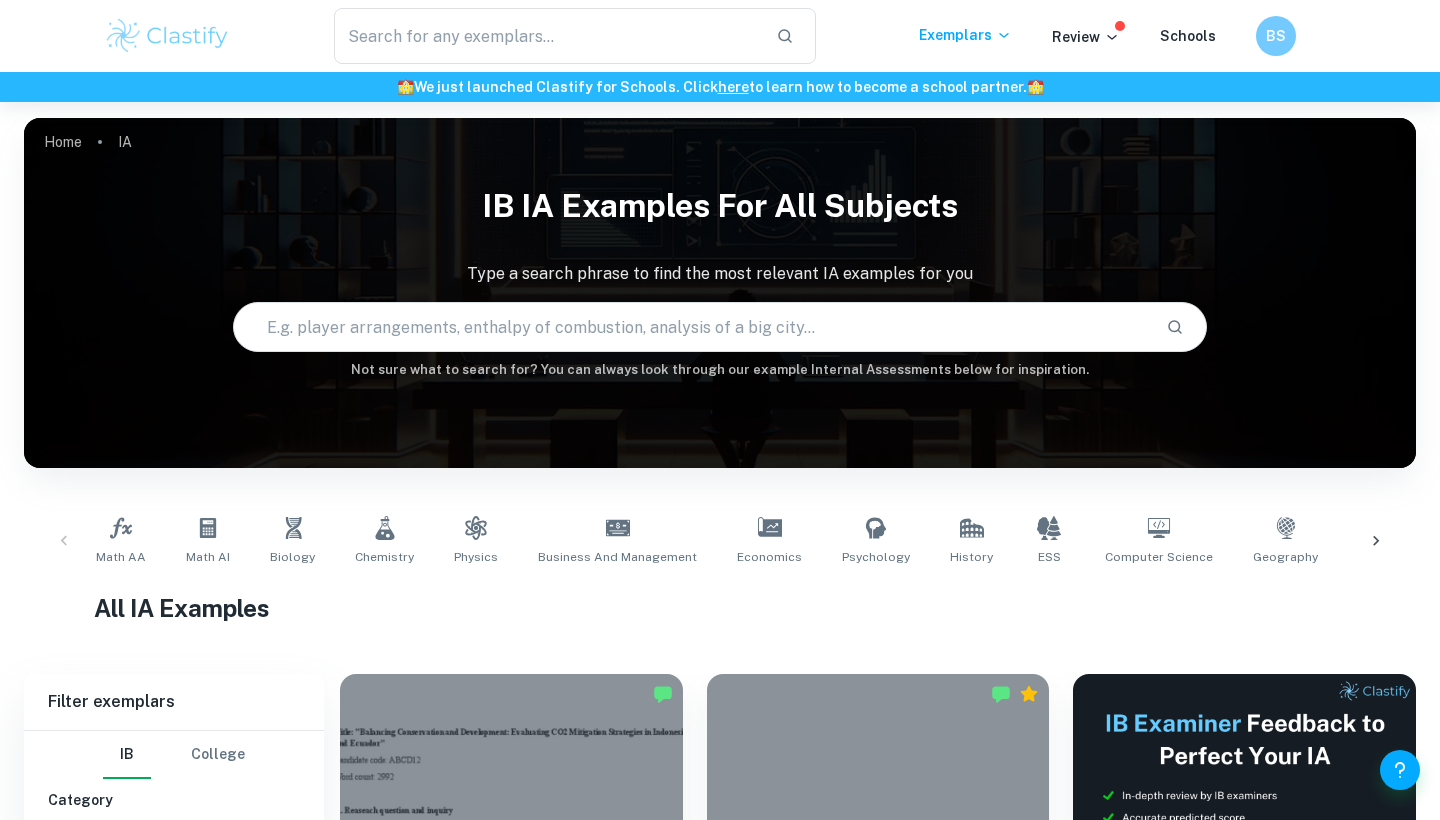 scroll, scrollTop: 205, scrollLeft: 0, axis: vertical 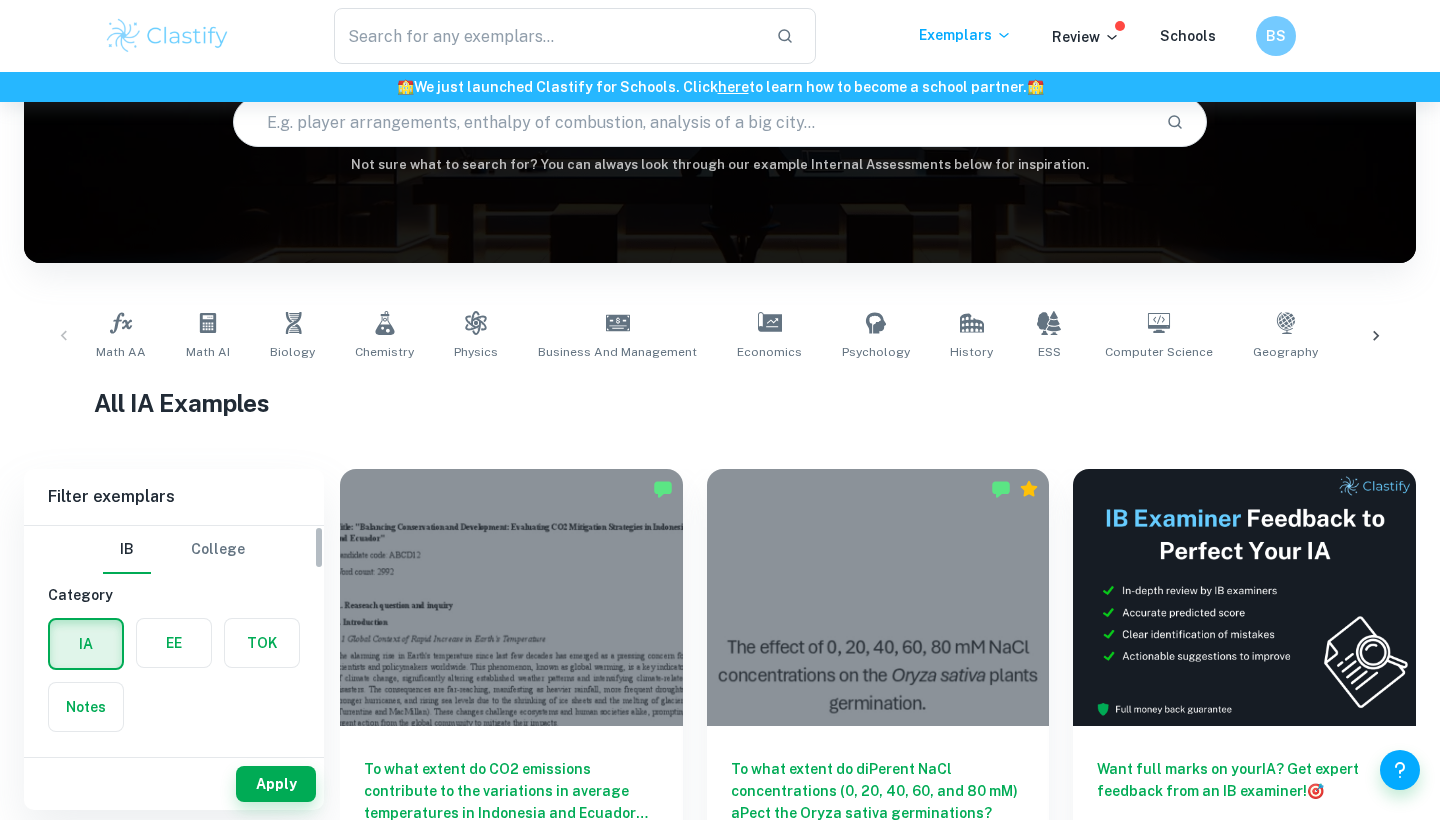click at bounding box center [174, 643] 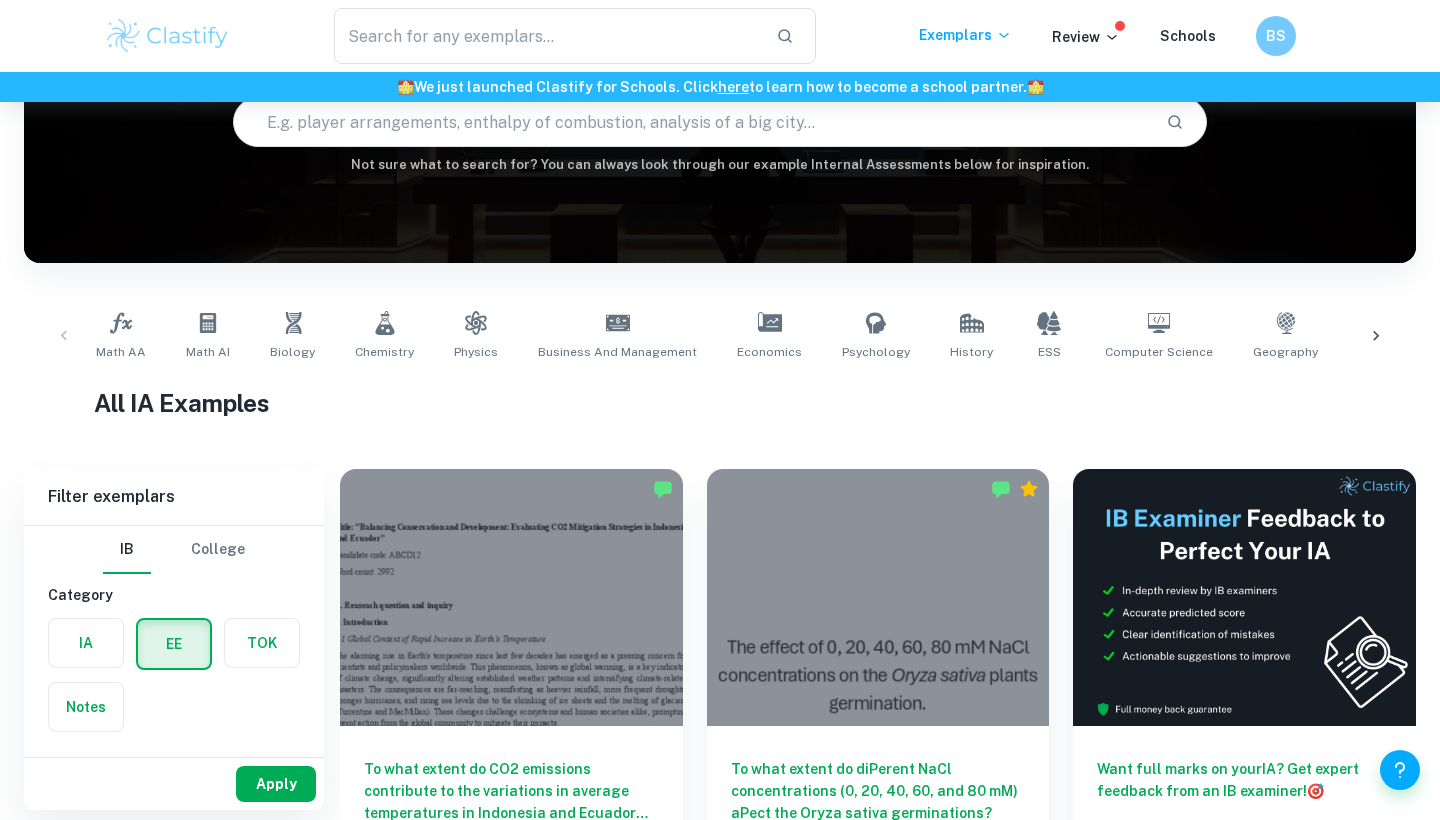 click on "Apply" at bounding box center [276, 784] 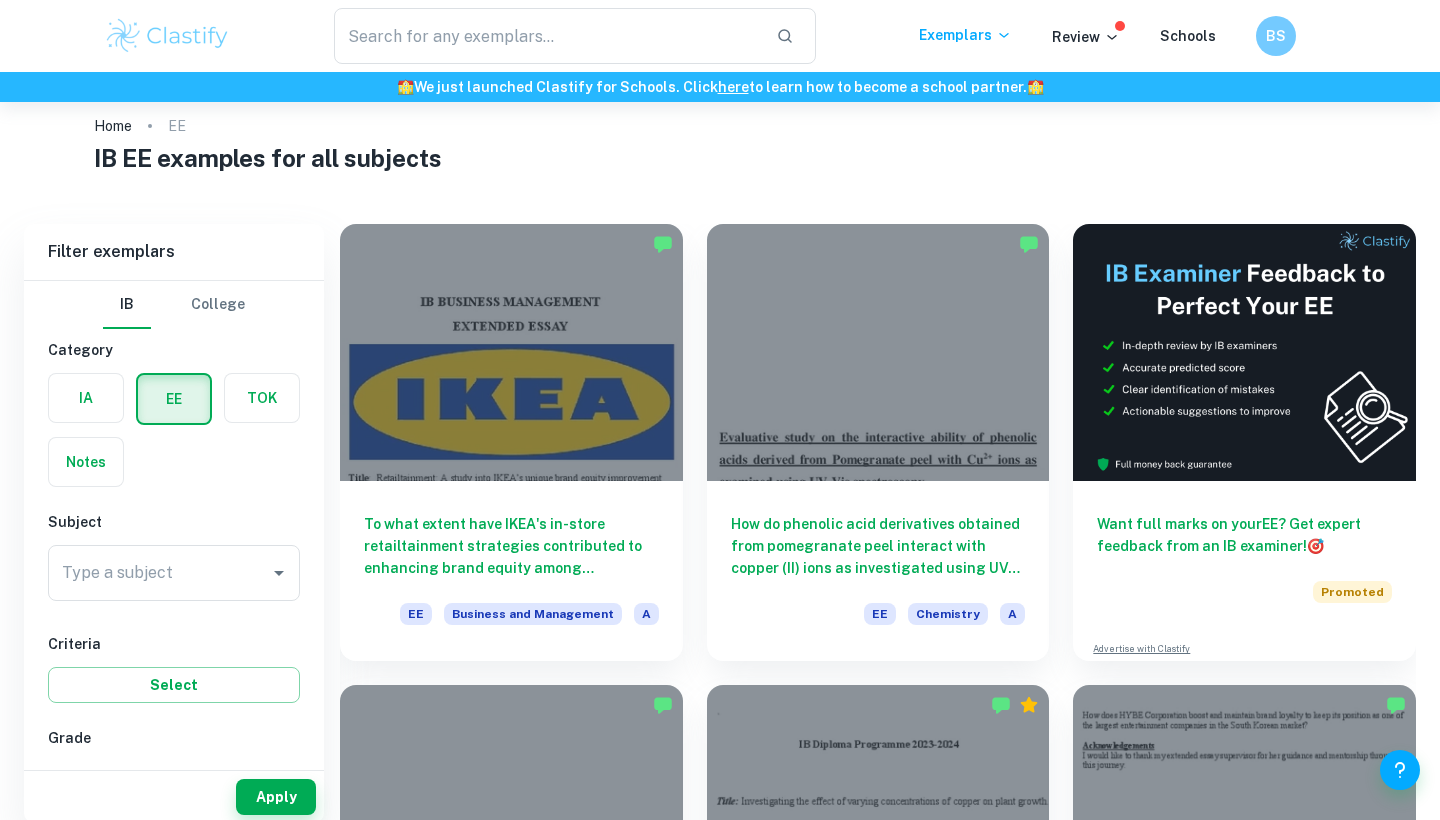 scroll, scrollTop: 43, scrollLeft: 0, axis: vertical 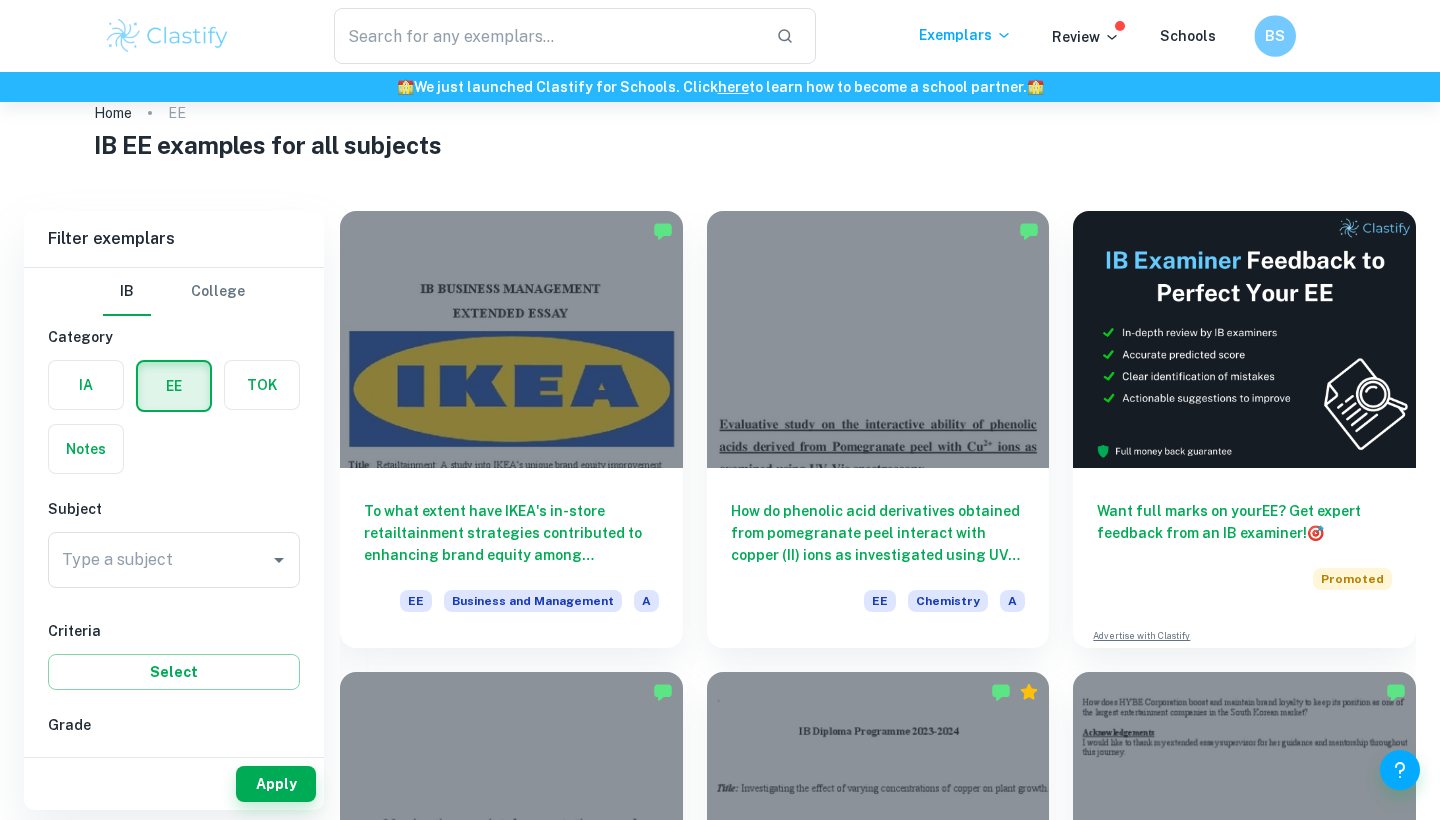 click on "BS" at bounding box center [1275, 36] 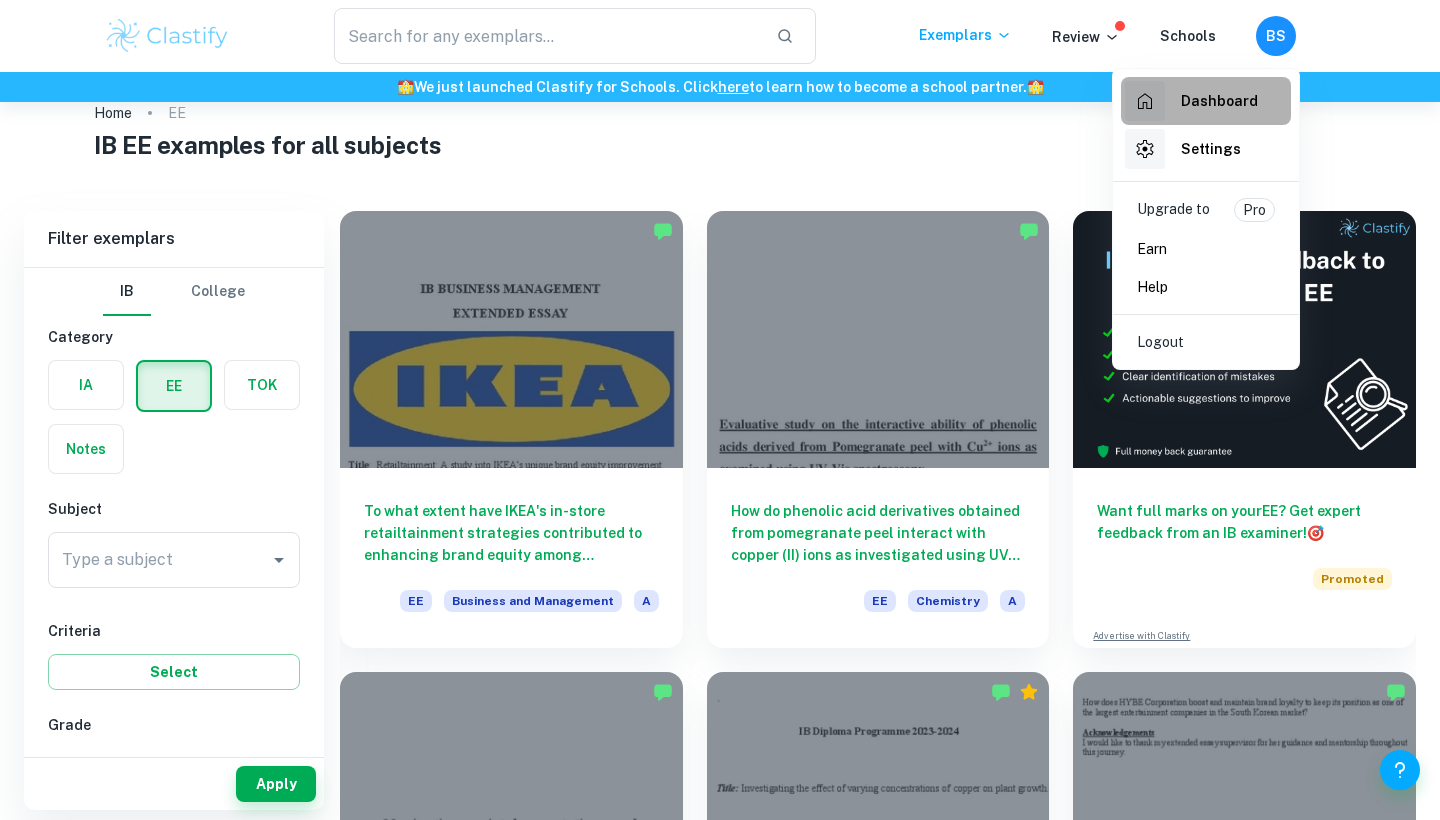 click on "Dashboard" at bounding box center (1219, 101) 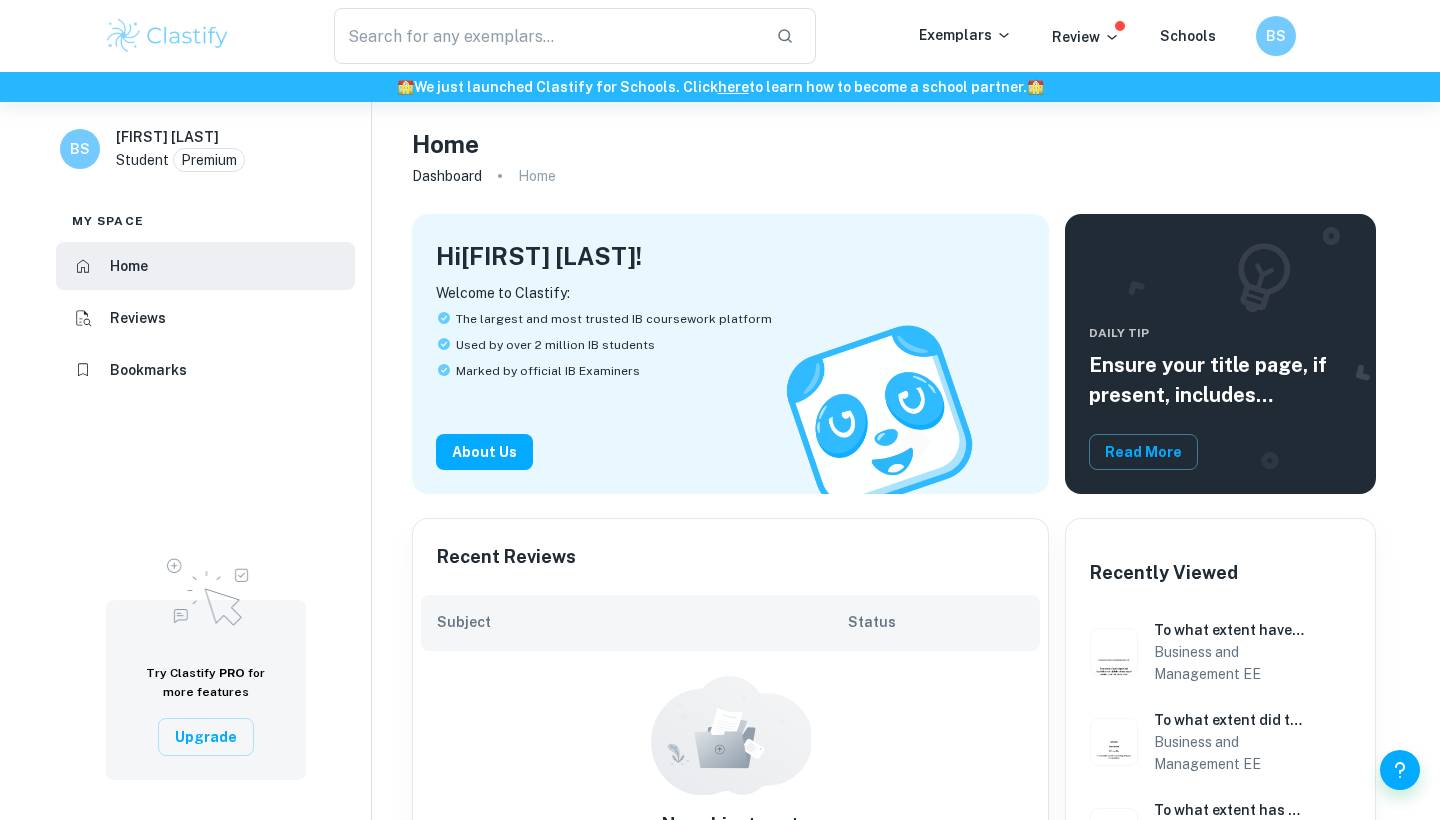 scroll, scrollTop: 0, scrollLeft: 0, axis: both 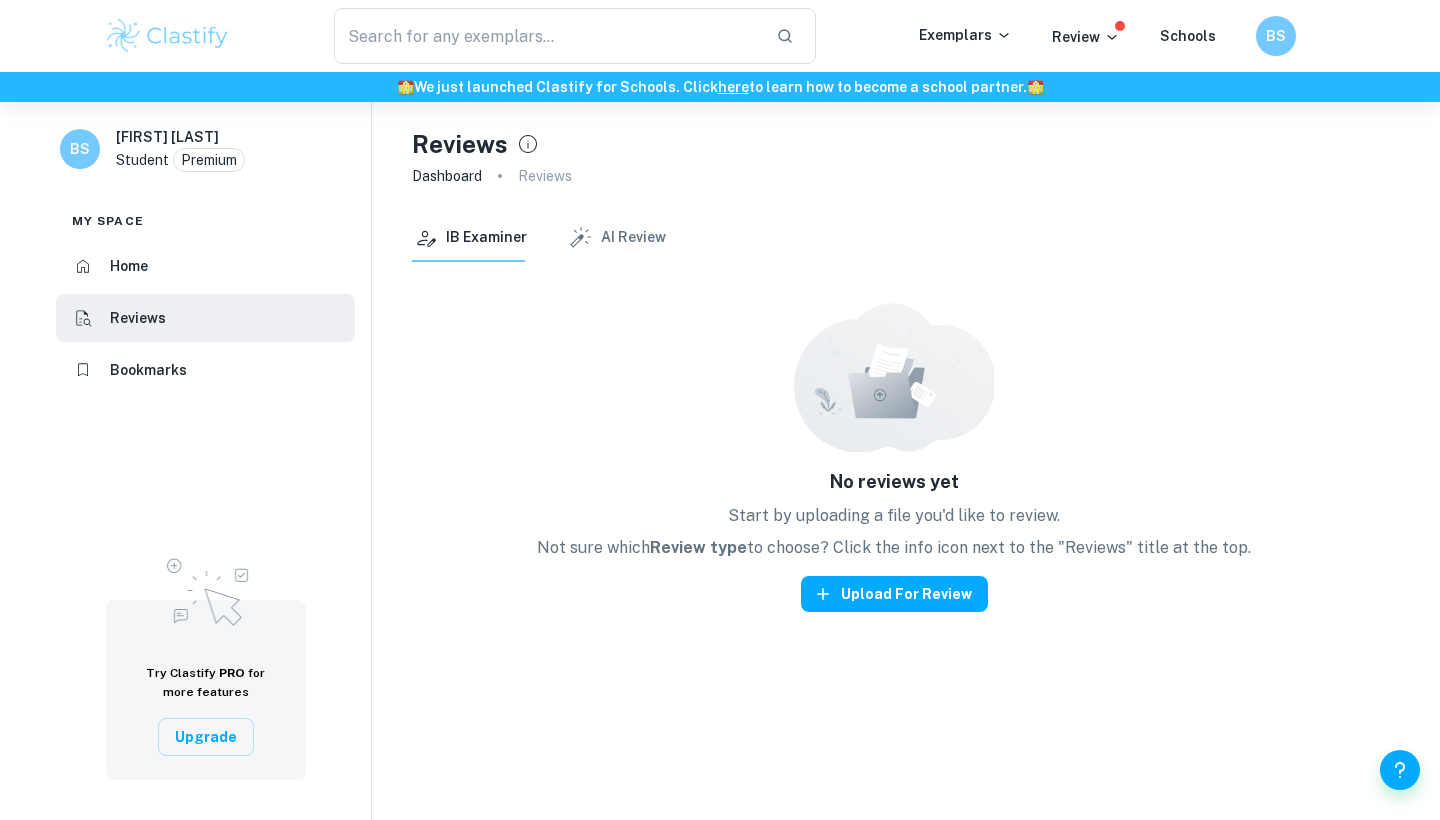 click on "AI Review" at bounding box center [616, 238] 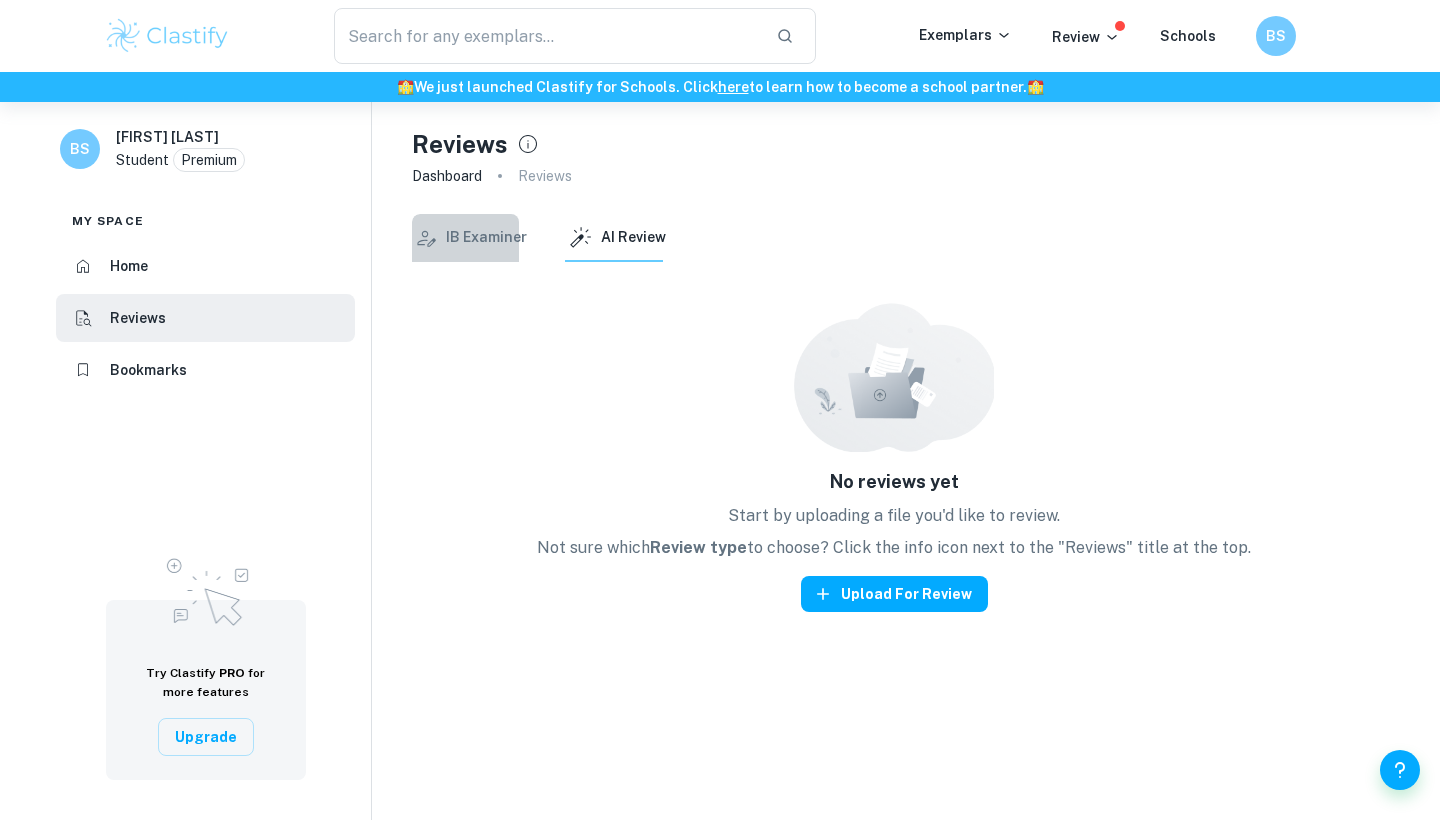 click on "IB Examiner" at bounding box center [469, 238] 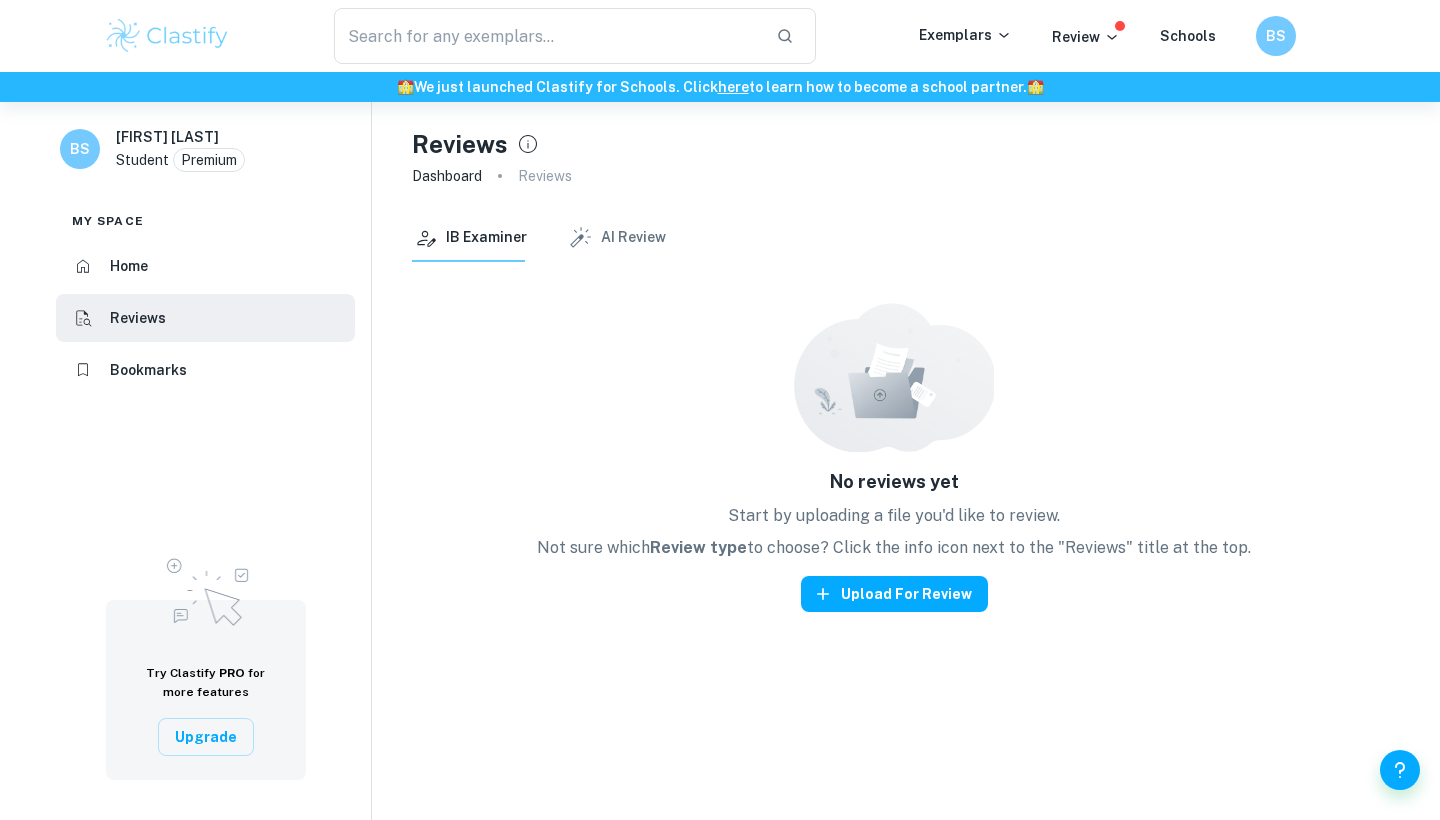 click on "IB Examiner AI Review" at bounding box center (894, 238) 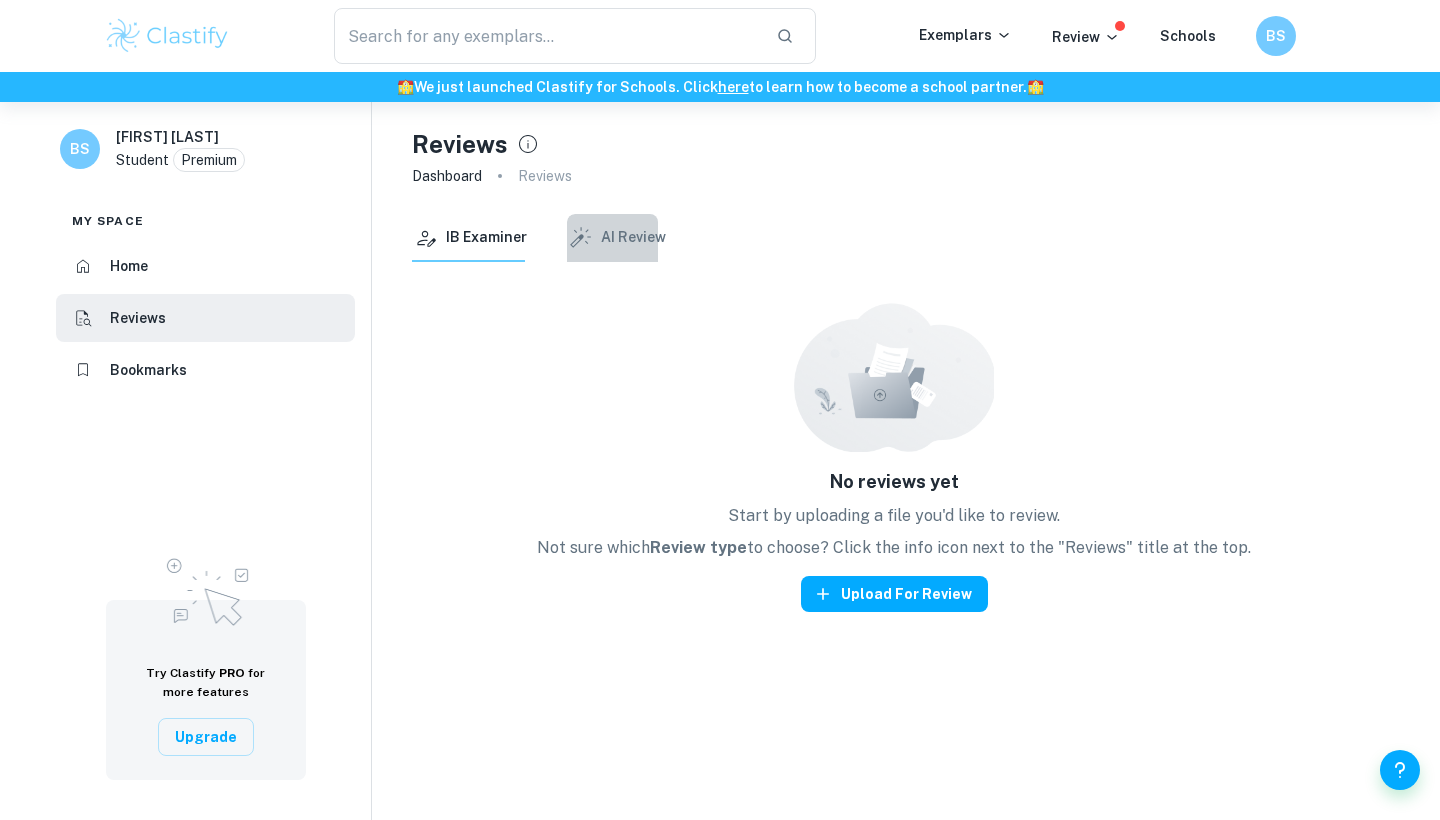 click on "AI Review" at bounding box center (616, 238) 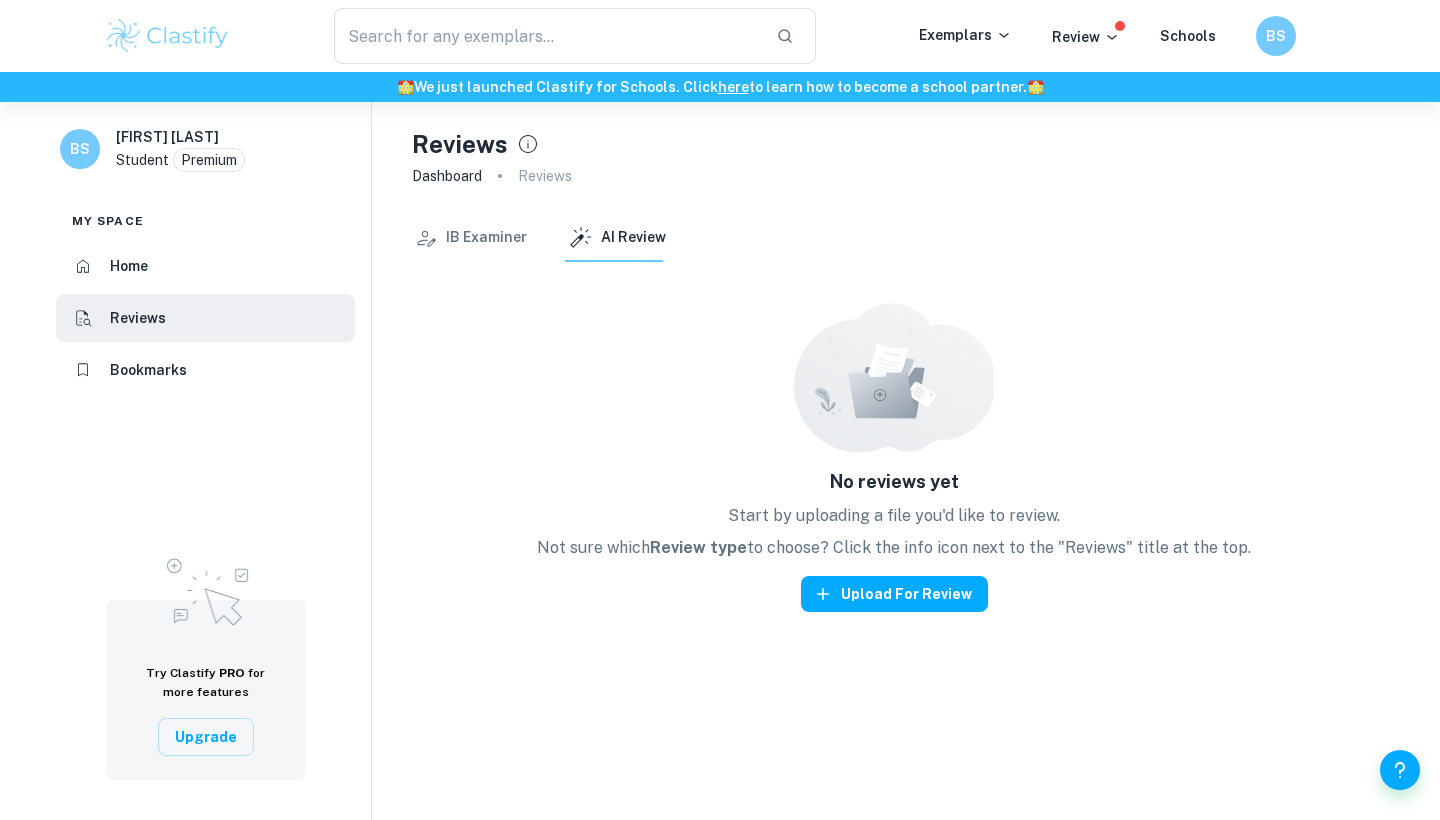click on "IB Examiner AI Review" at bounding box center (894, 238) 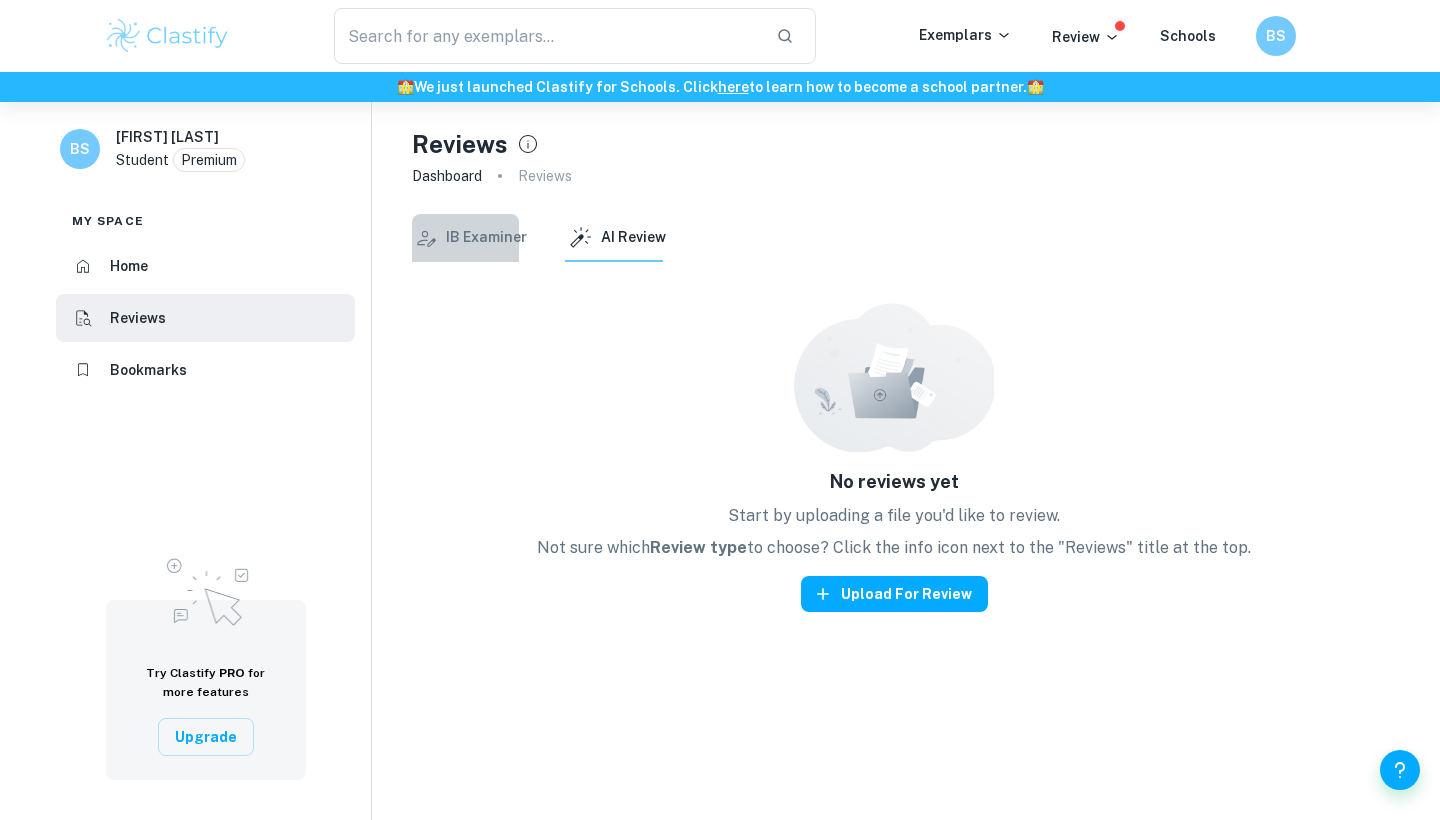 click on "IB Examiner" at bounding box center [469, 238] 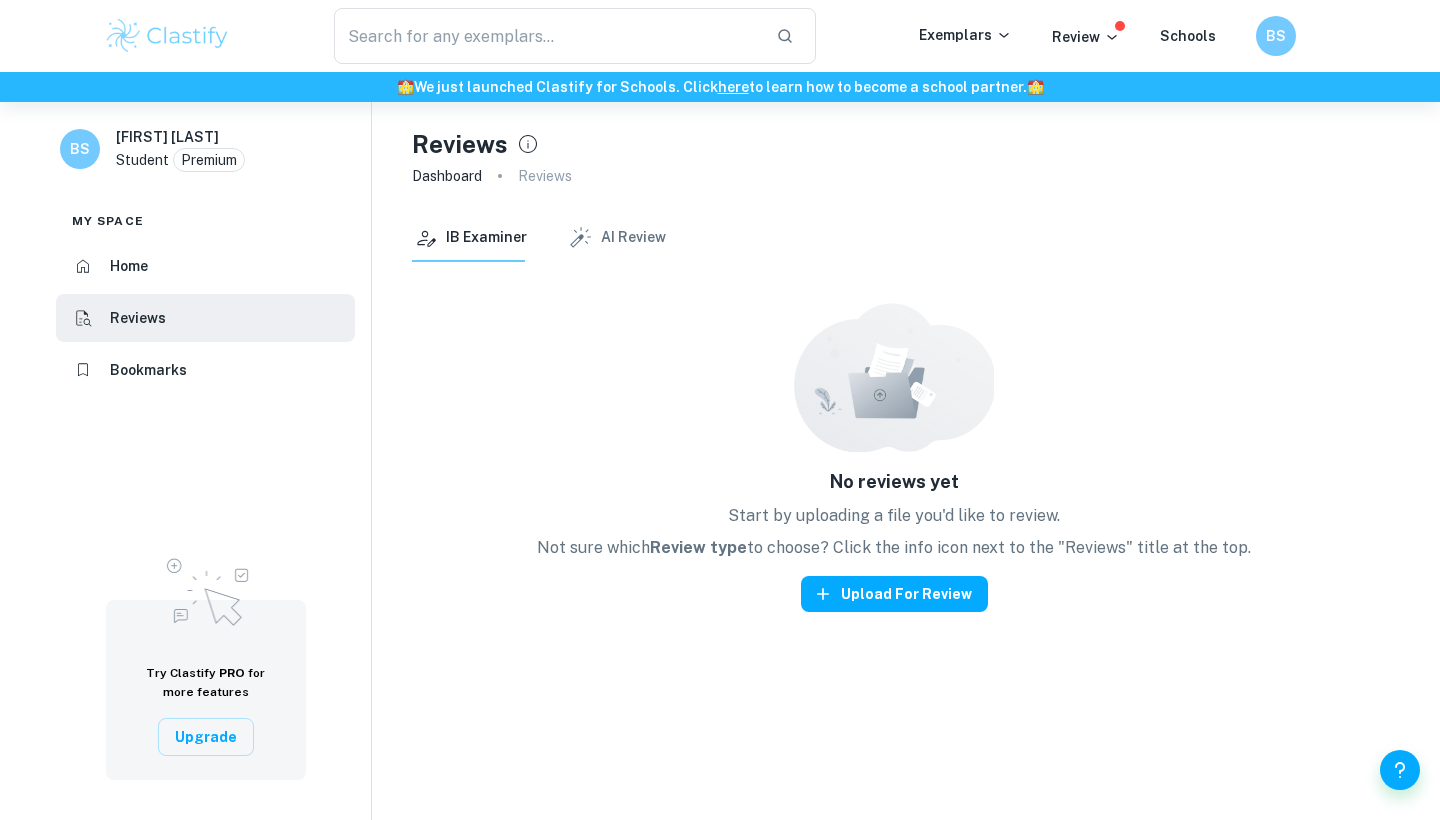 click on "Reviews" at bounding box center [545, 176] 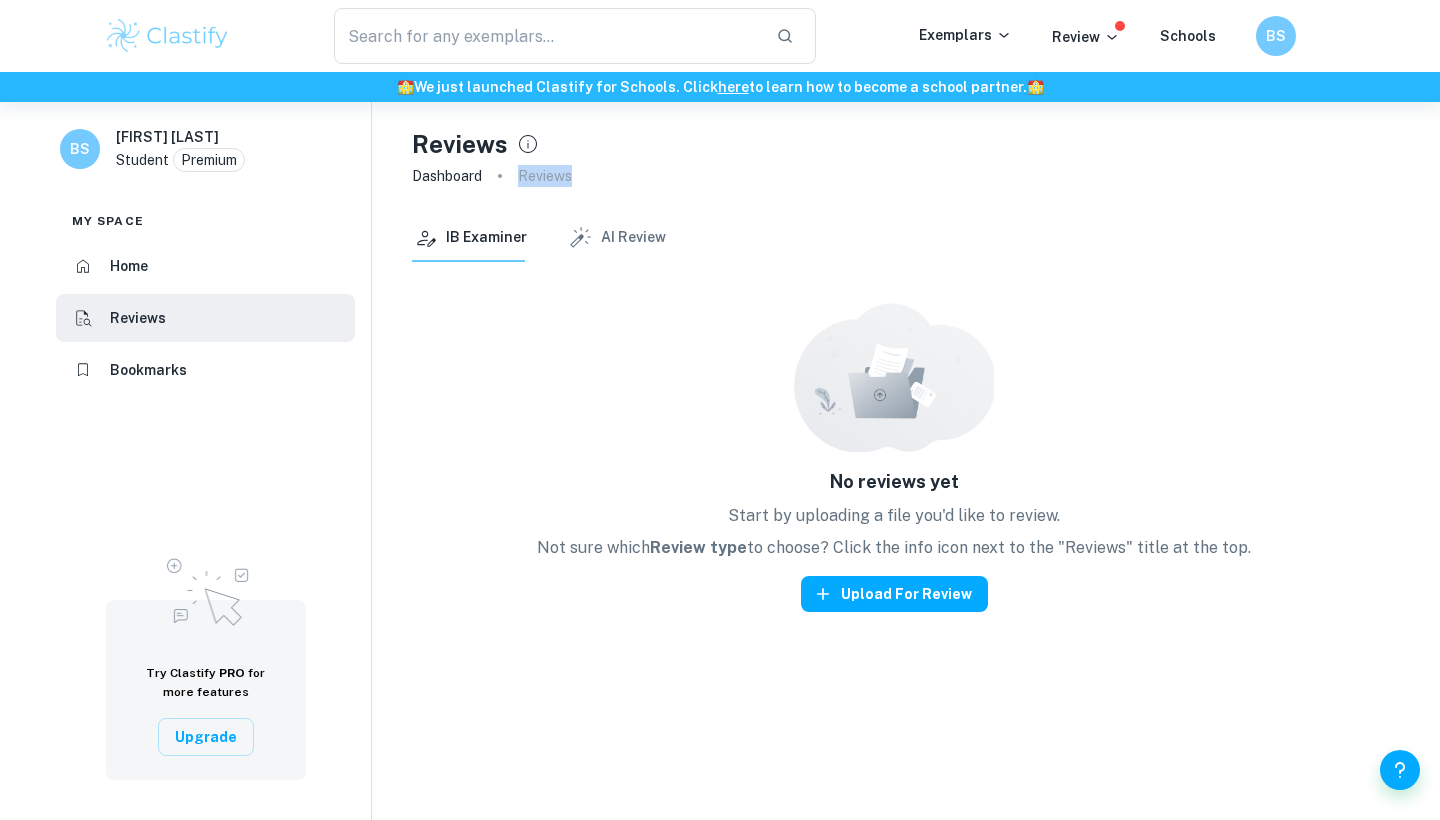 click on "Reviews" at bounding box center [545, 176] 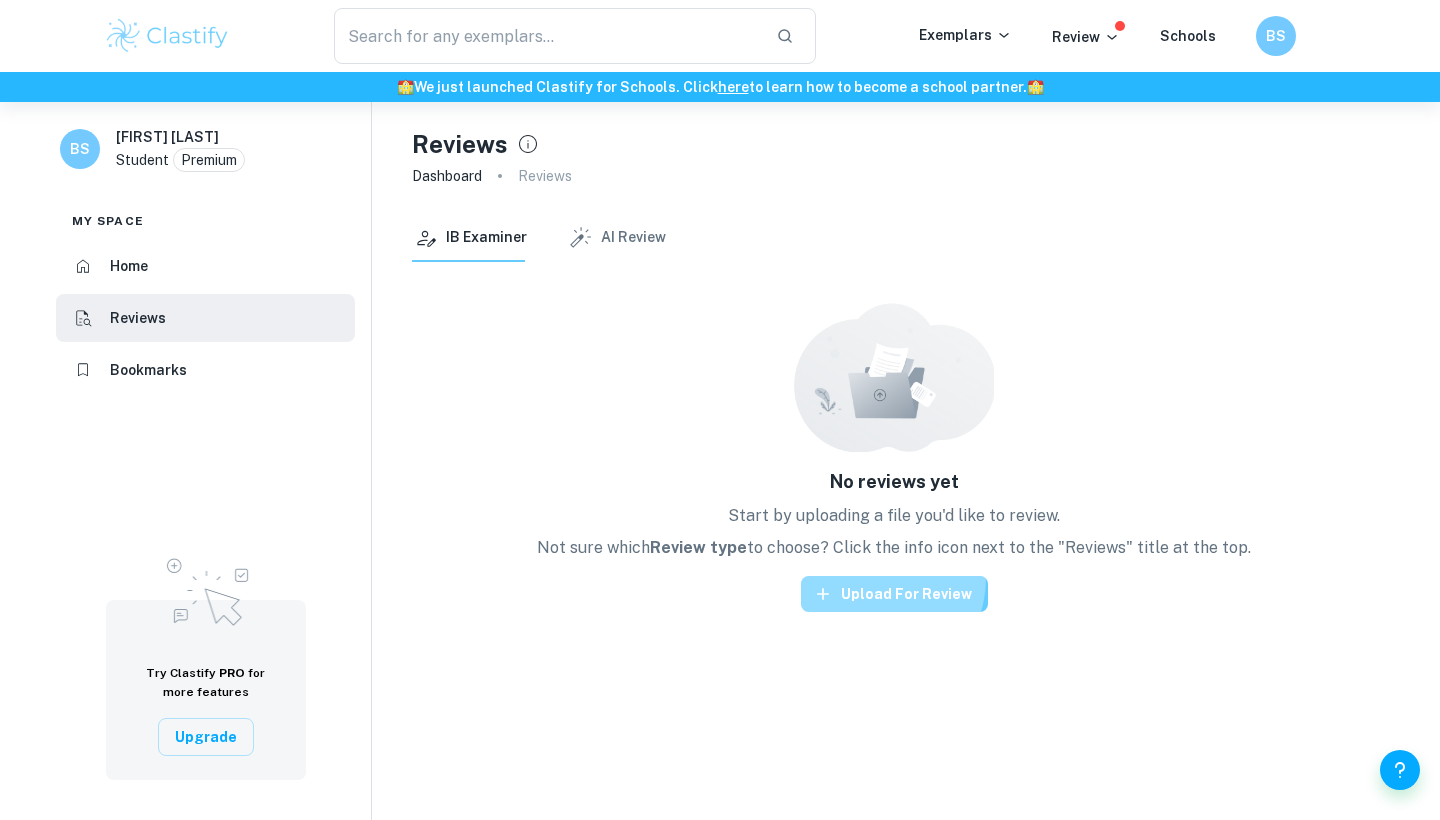 click on "Upload for review" at bounding box center [894, 594] 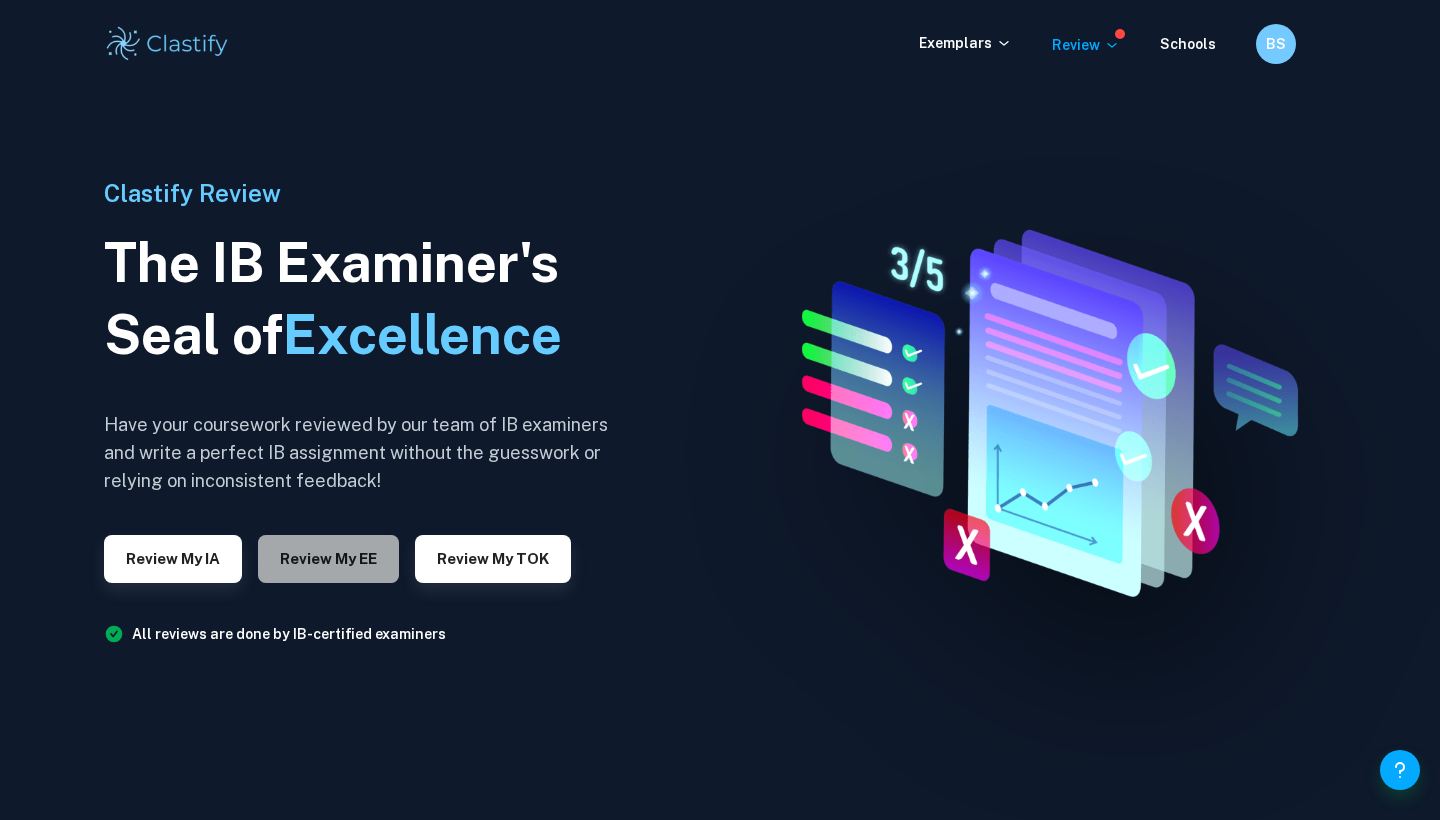 click on "Review my EE" at bounding box center (328, 559) 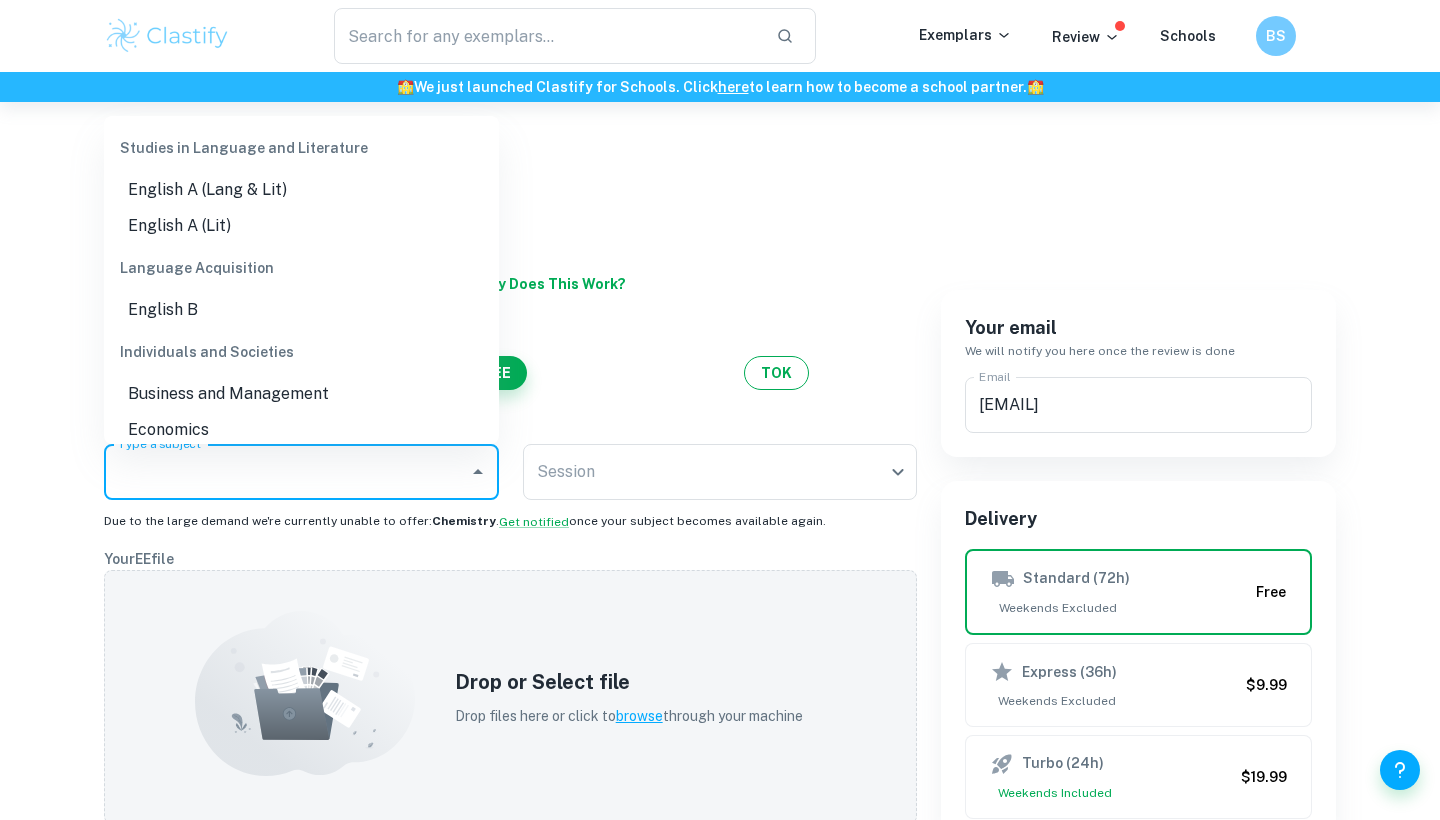 click on "Type a subject" at bounding box center (286, 472) 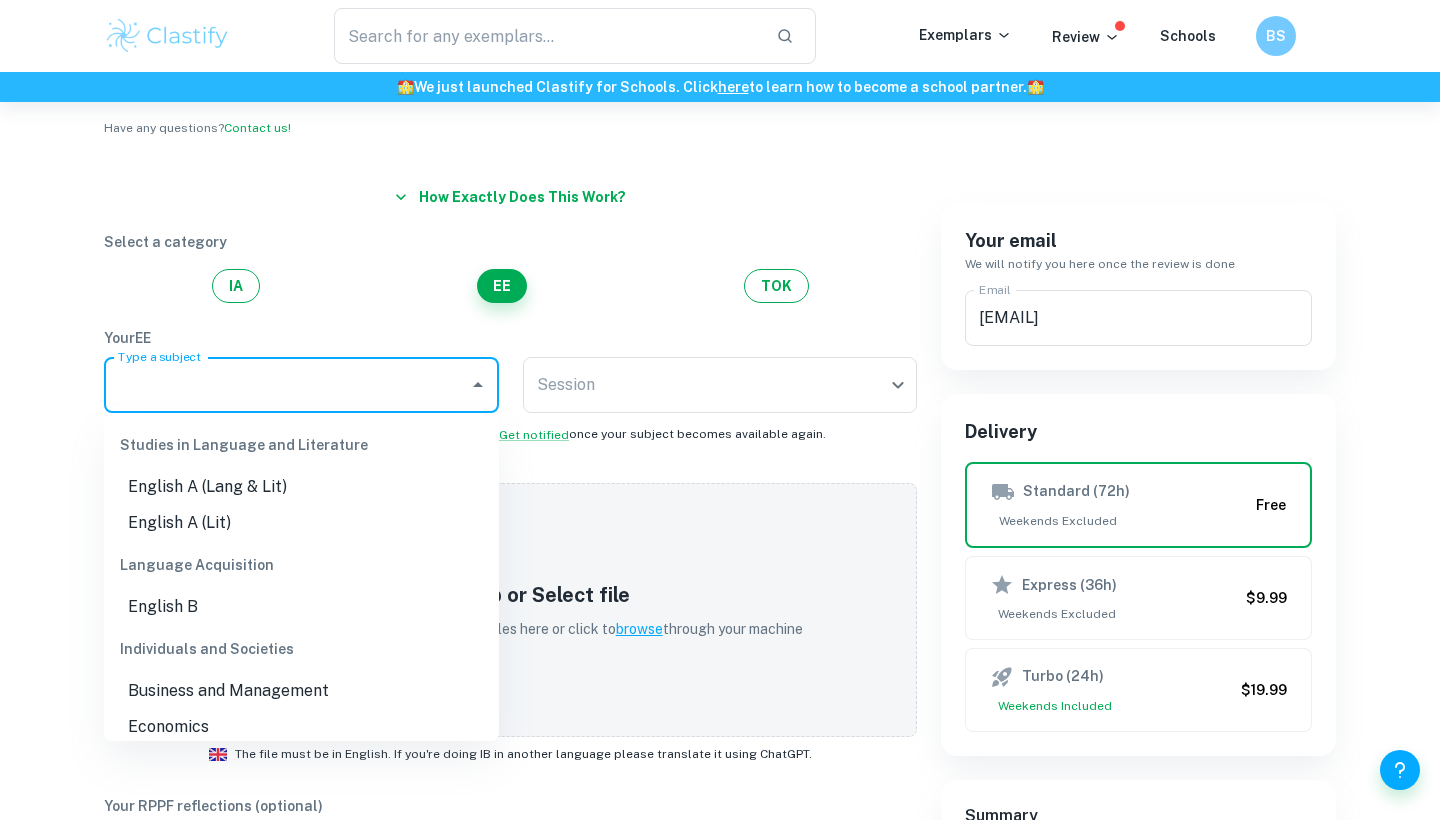 click on "IA EE TOK" at bounding box center (510, 286) 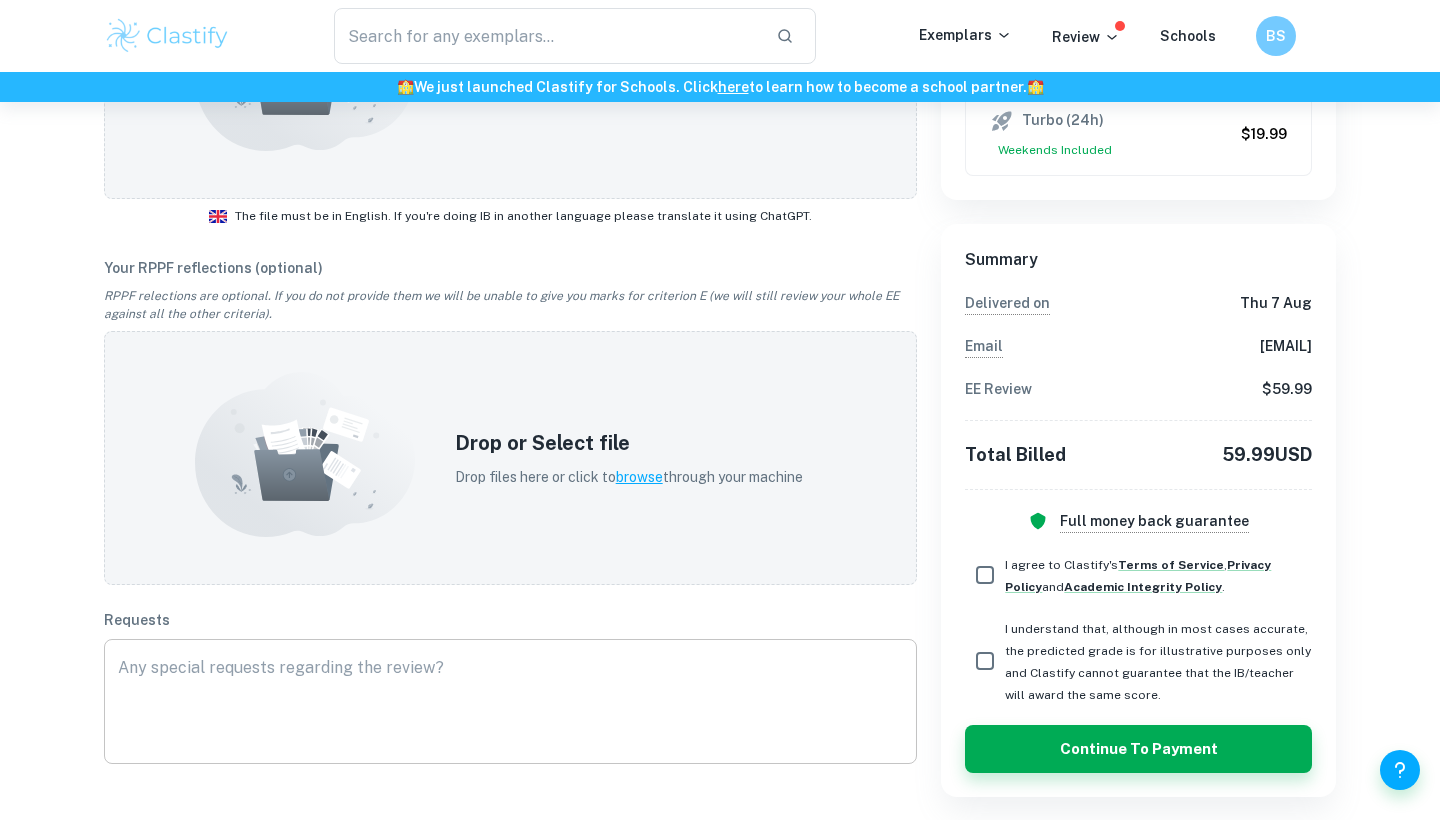 click on "x ​" at bounding box center [510, 701] 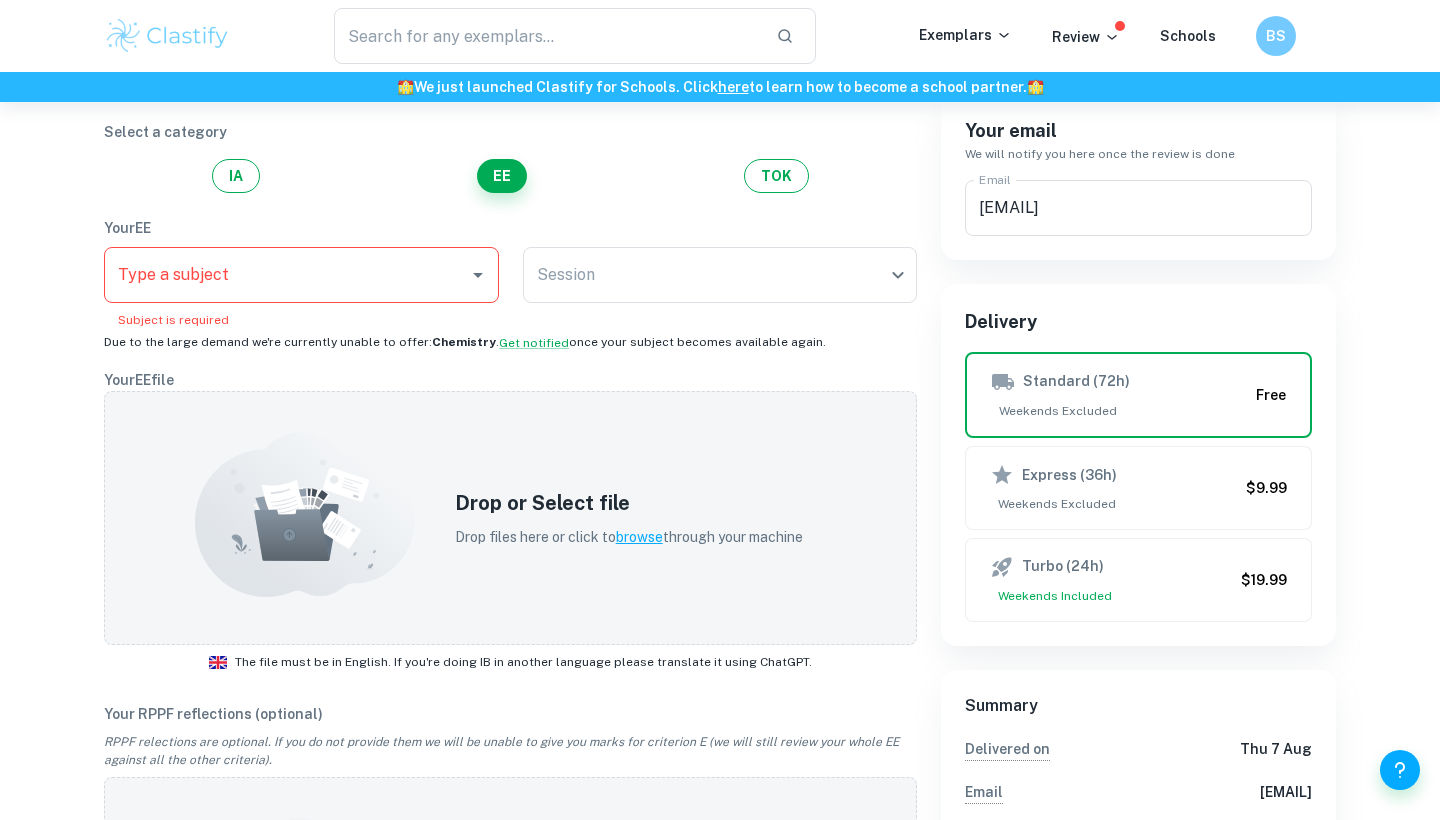 scroll, scrollTop: 198, scrollLeft: 0, axis: vertical 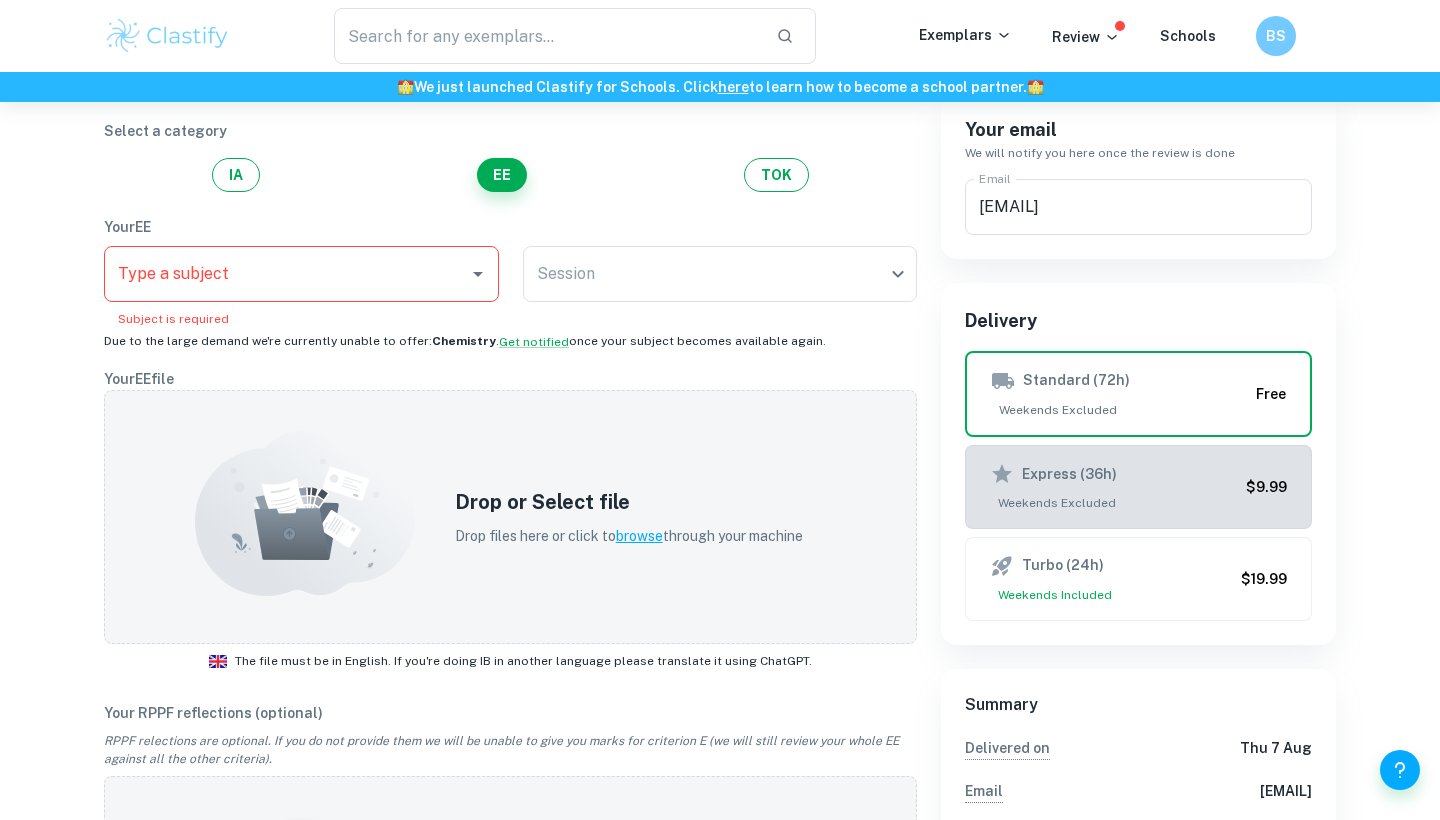 click on "Express (36h)" at bounding box center (1114, 474) 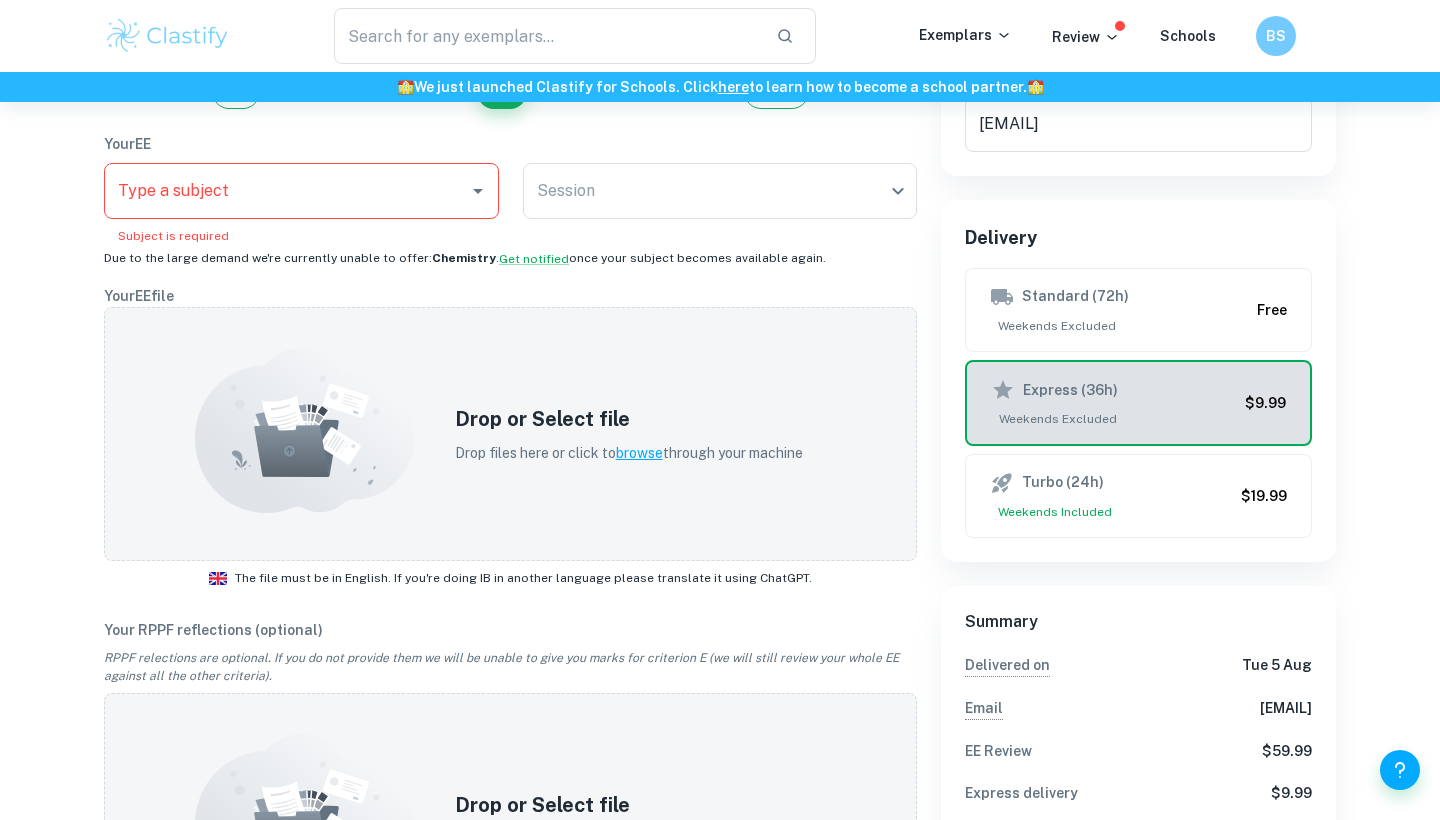 scroll, scrollTop: 263, scrollLeft: 0, axis: vertical 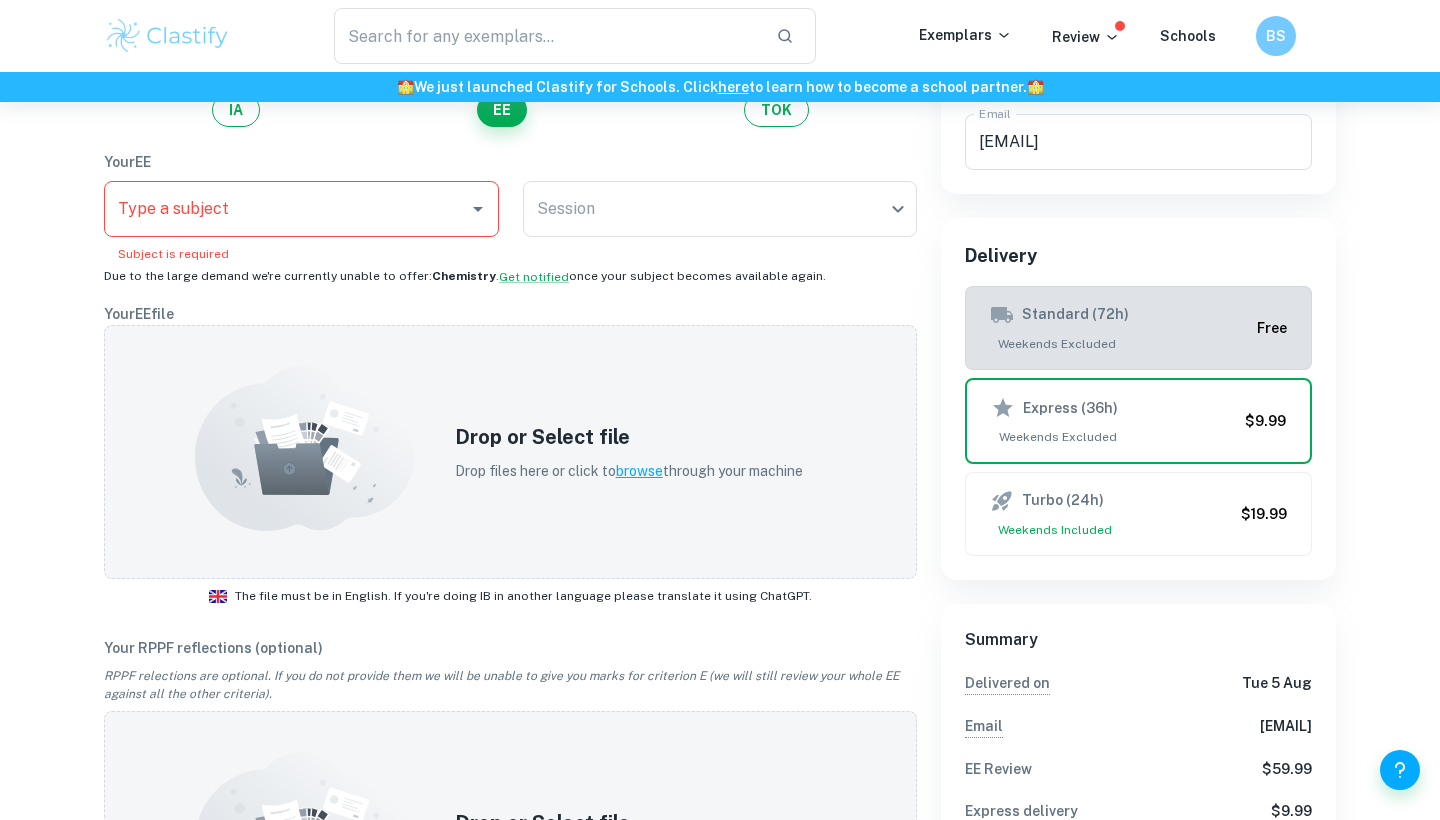 click on "Standard (72h) Weekends Excluded" at bounding box center [1119, 328] 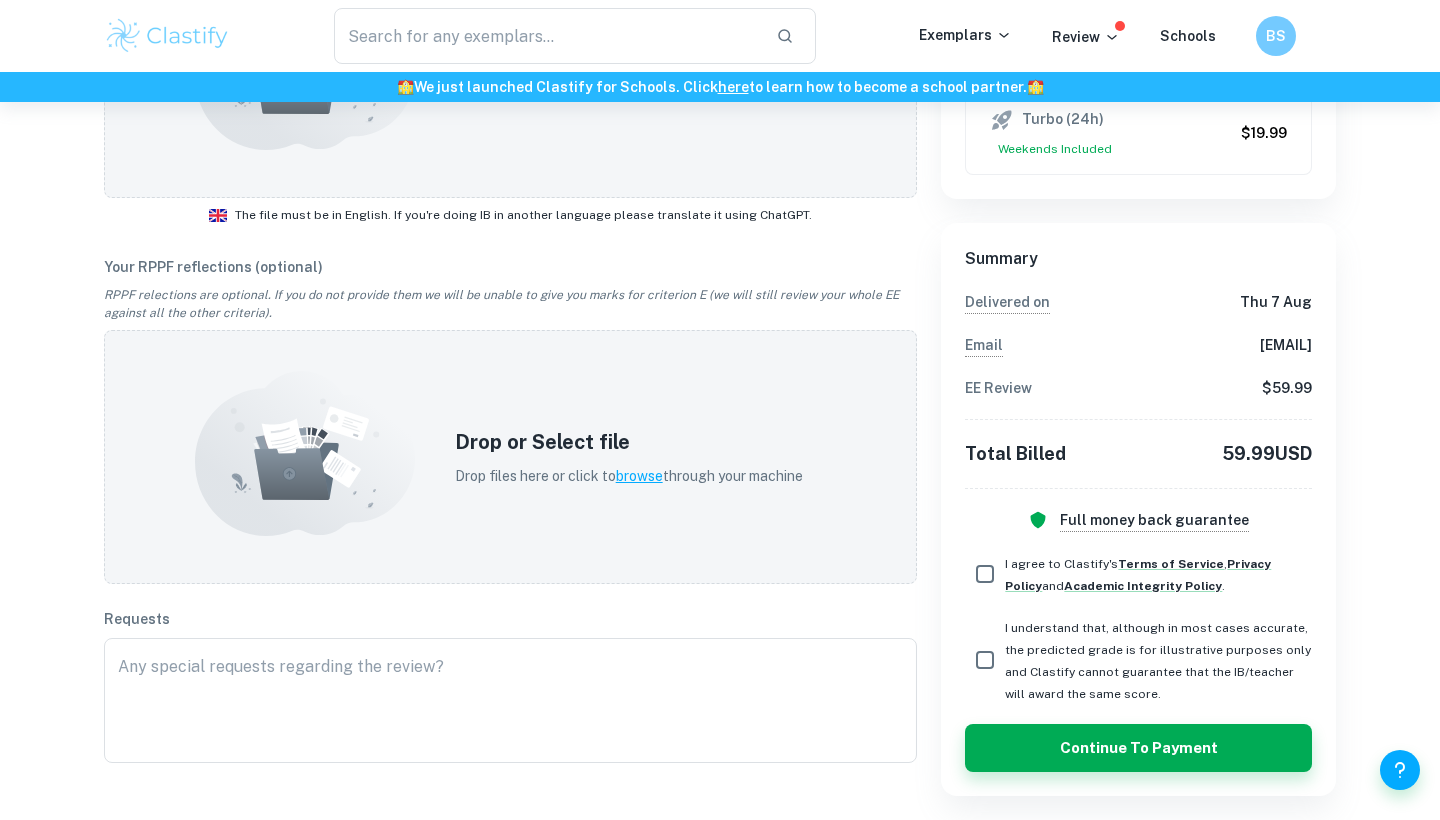 scroll, scrollTop: 643, scrollLeft: 0, axis: vertical 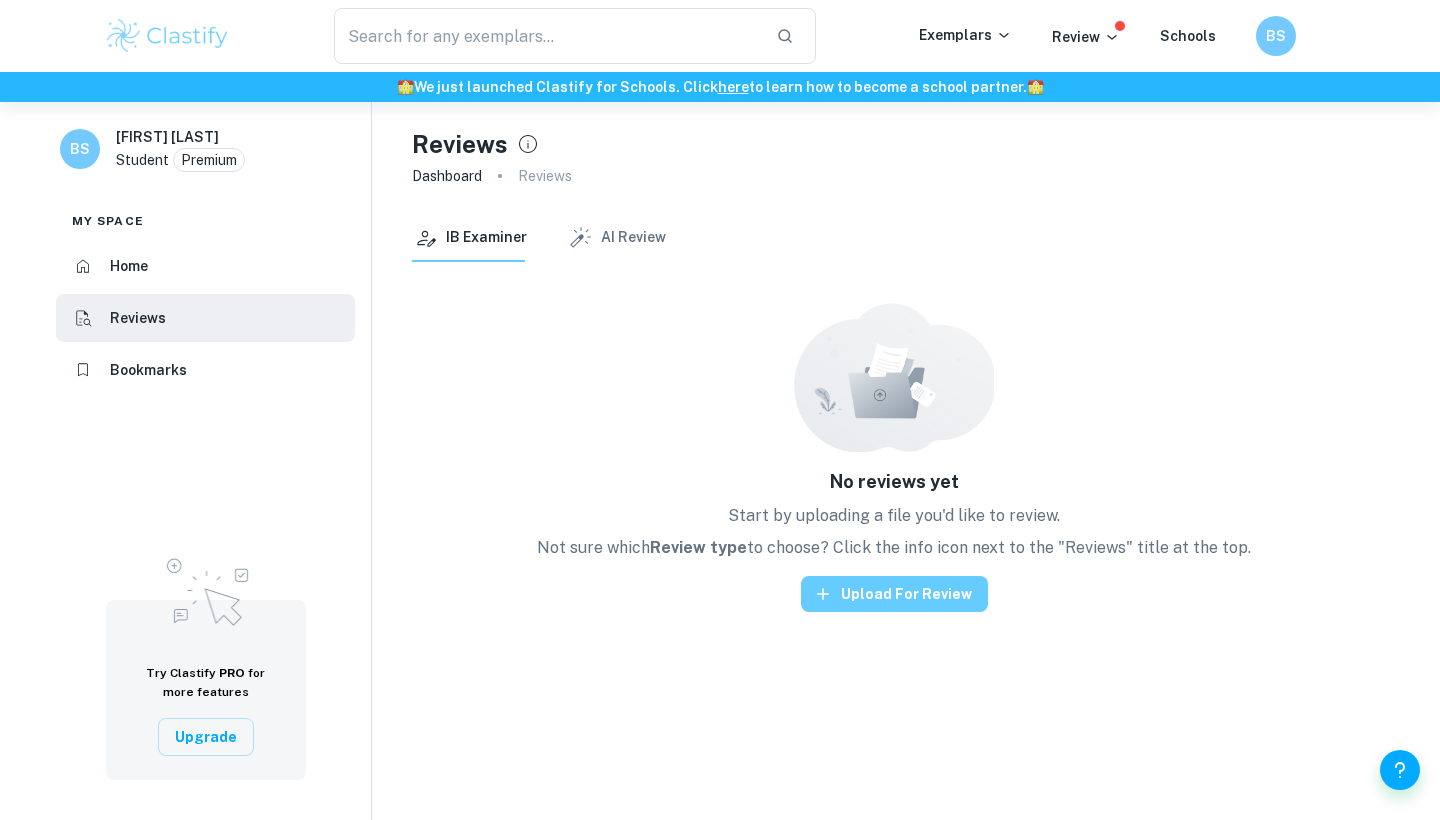 click on "Upload for review" at bounding box center [894, 594] 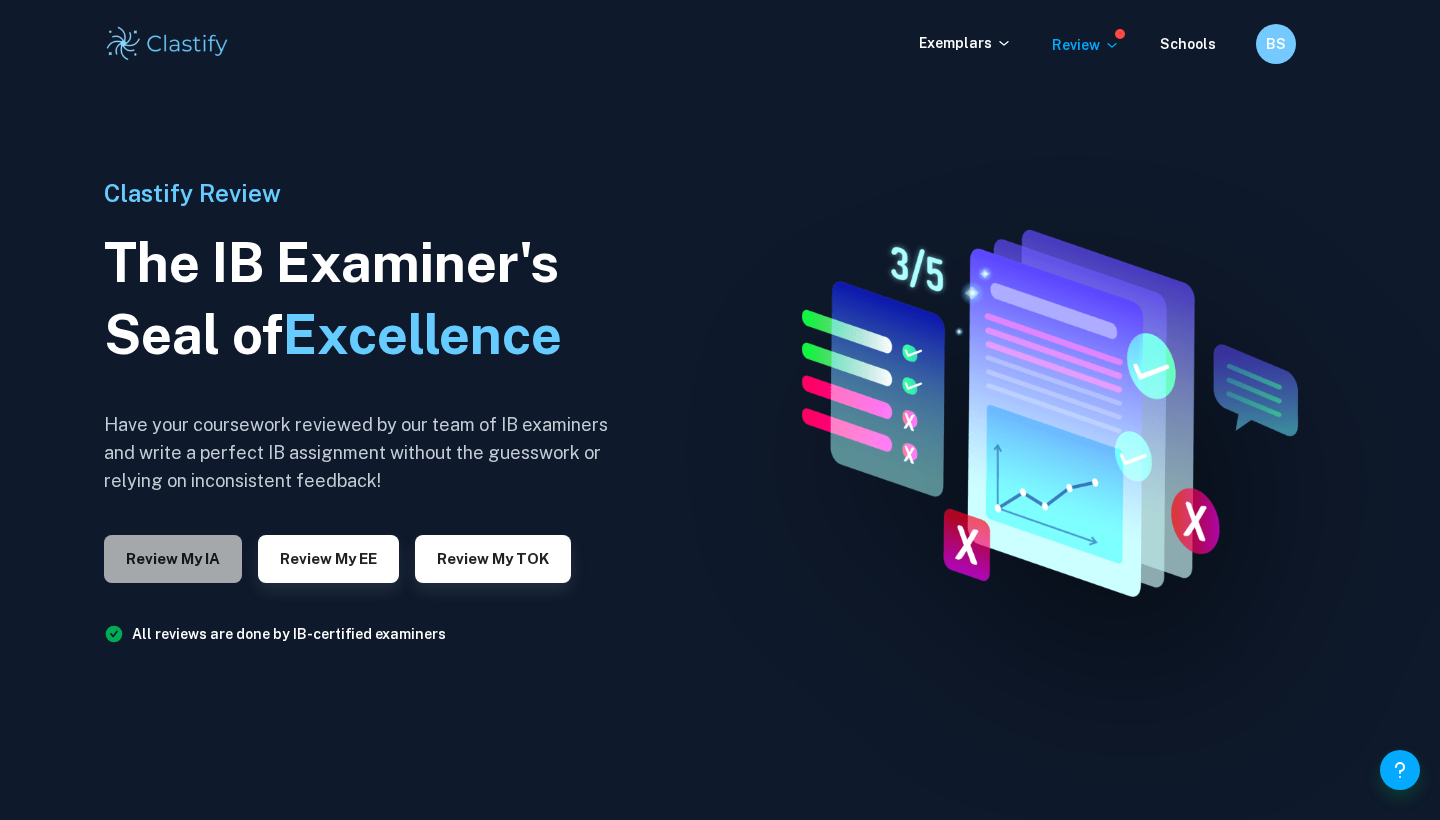 click on "Review my IA" at bounding box center [173, 559] 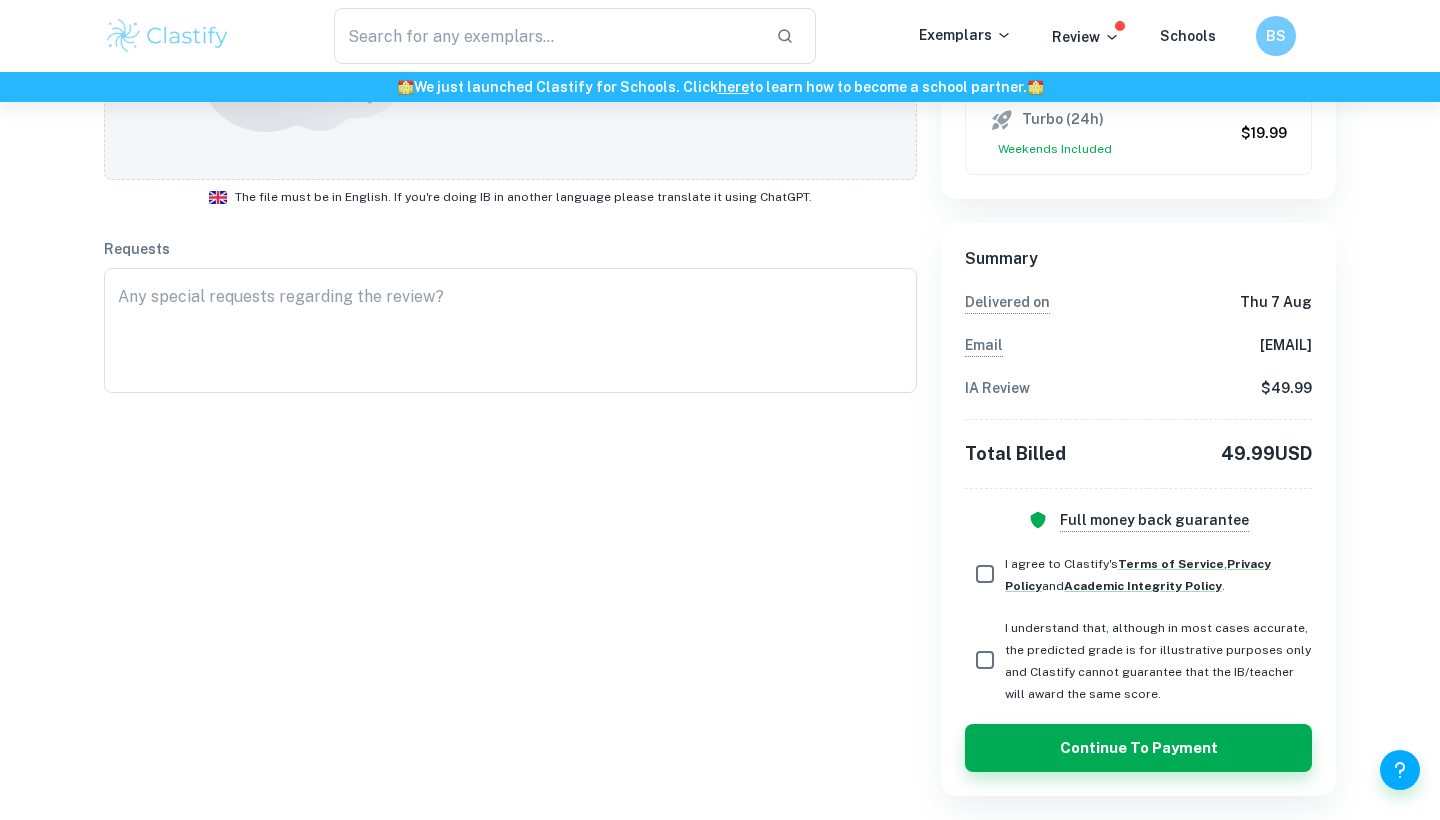 scroll, scrollTop: 643, scrollLeft: 0, axis: vertical 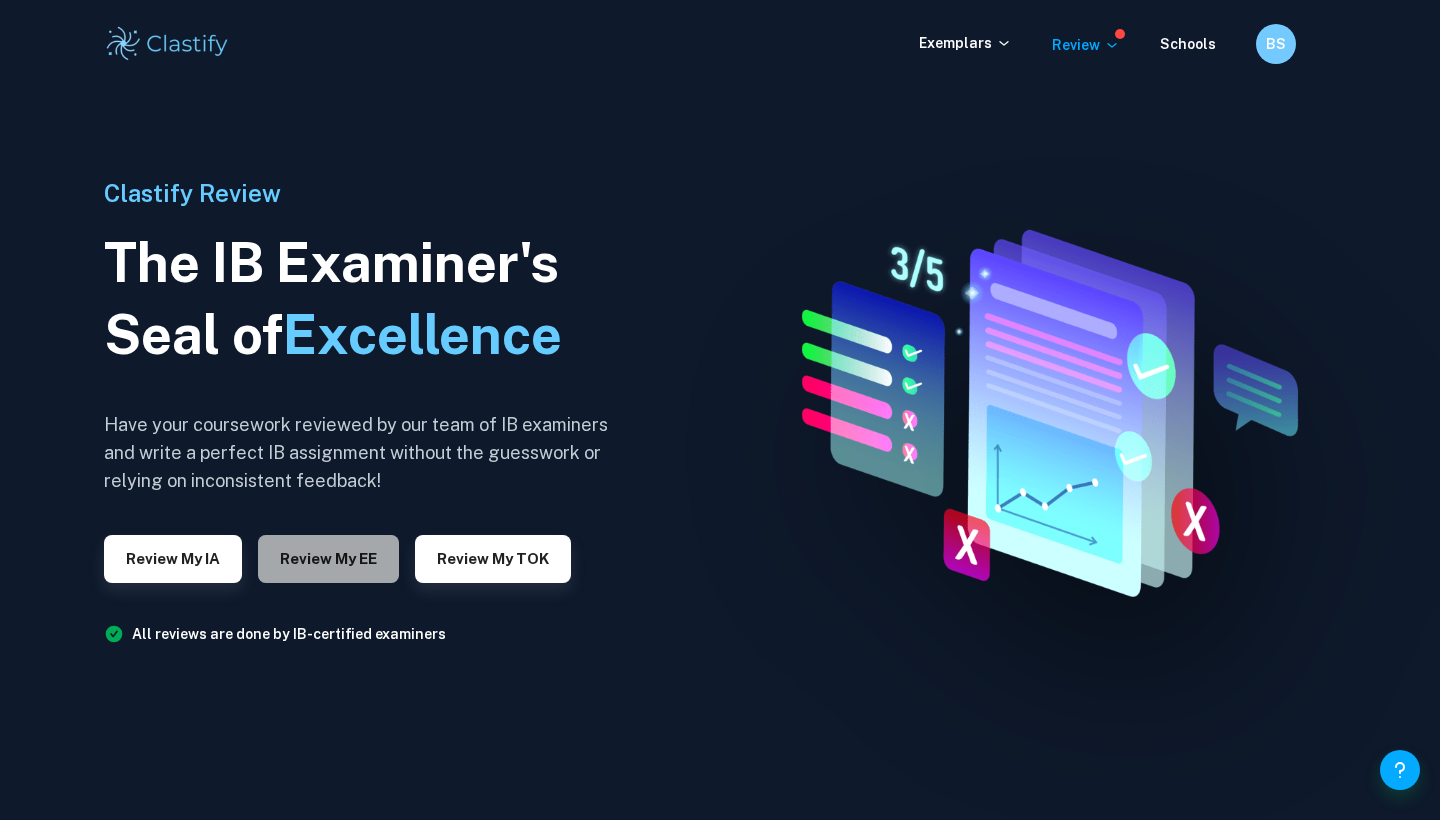 click on "Review my EE" at bounding box center [328, 559] 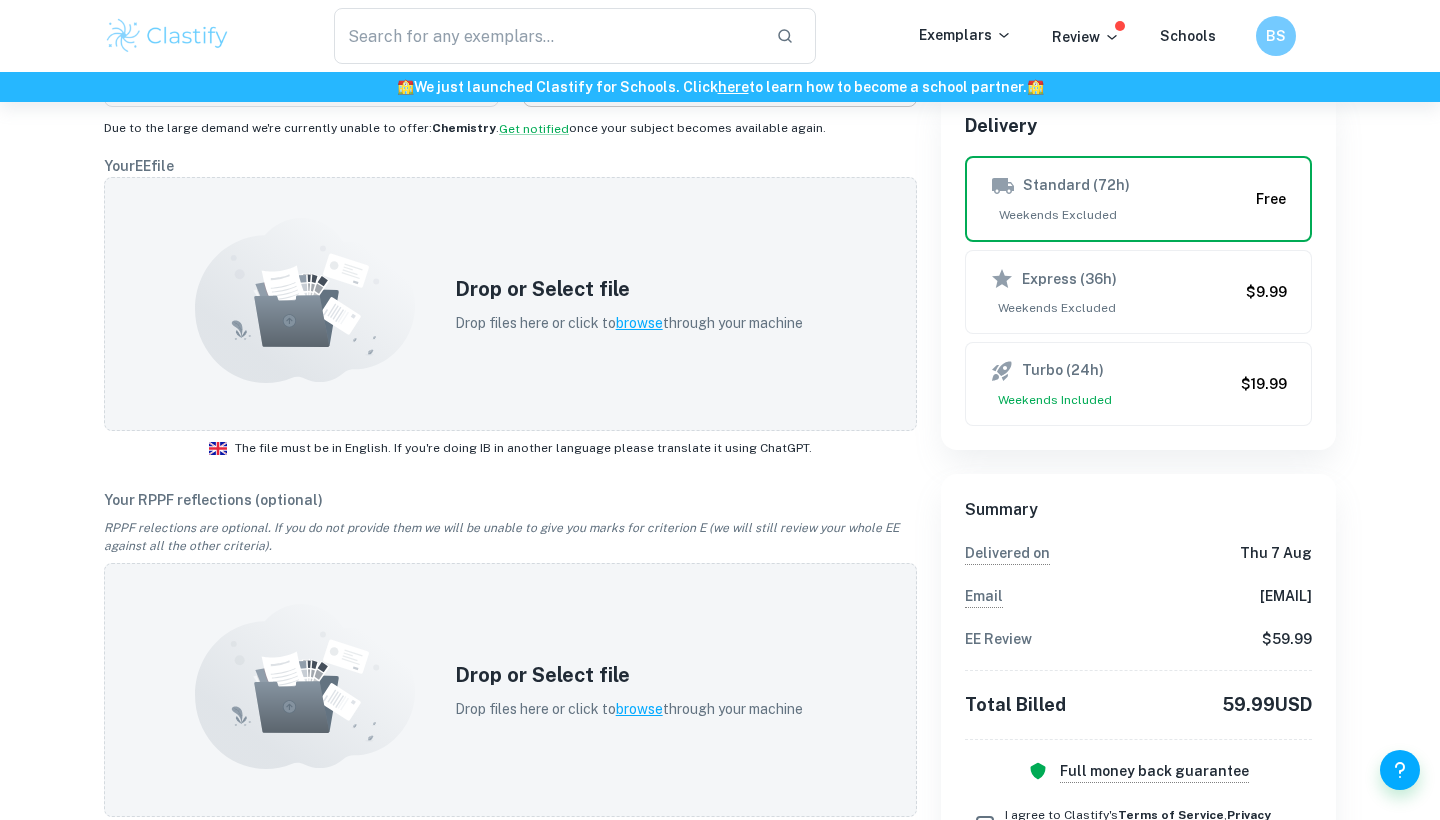 scroll, scrollTop: 498, scrollLeft: 0, axis: vertical 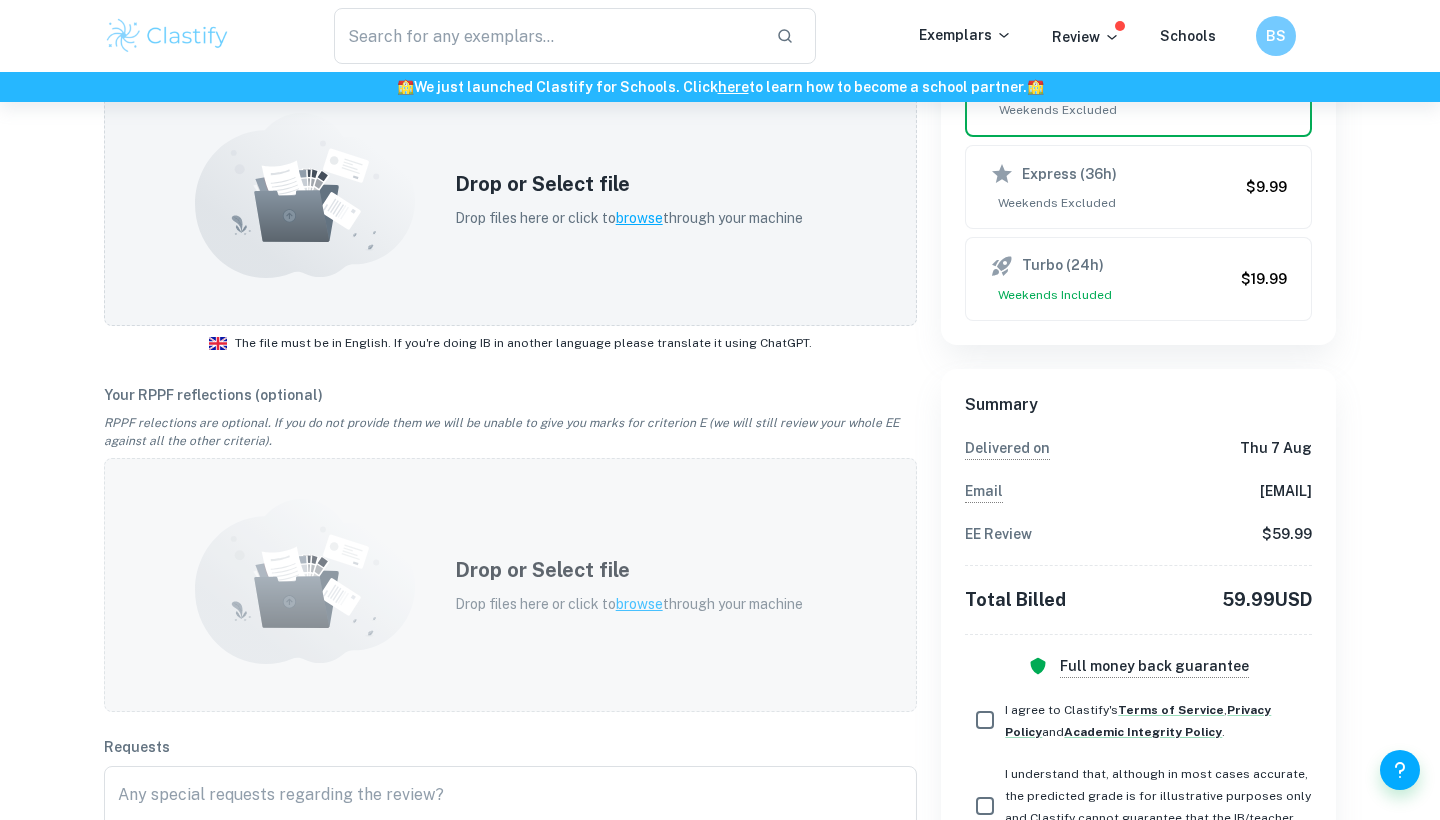 click on "Drop or Select file Drop files here or click to  browse  through your machine" at bounding box center [510, 585] 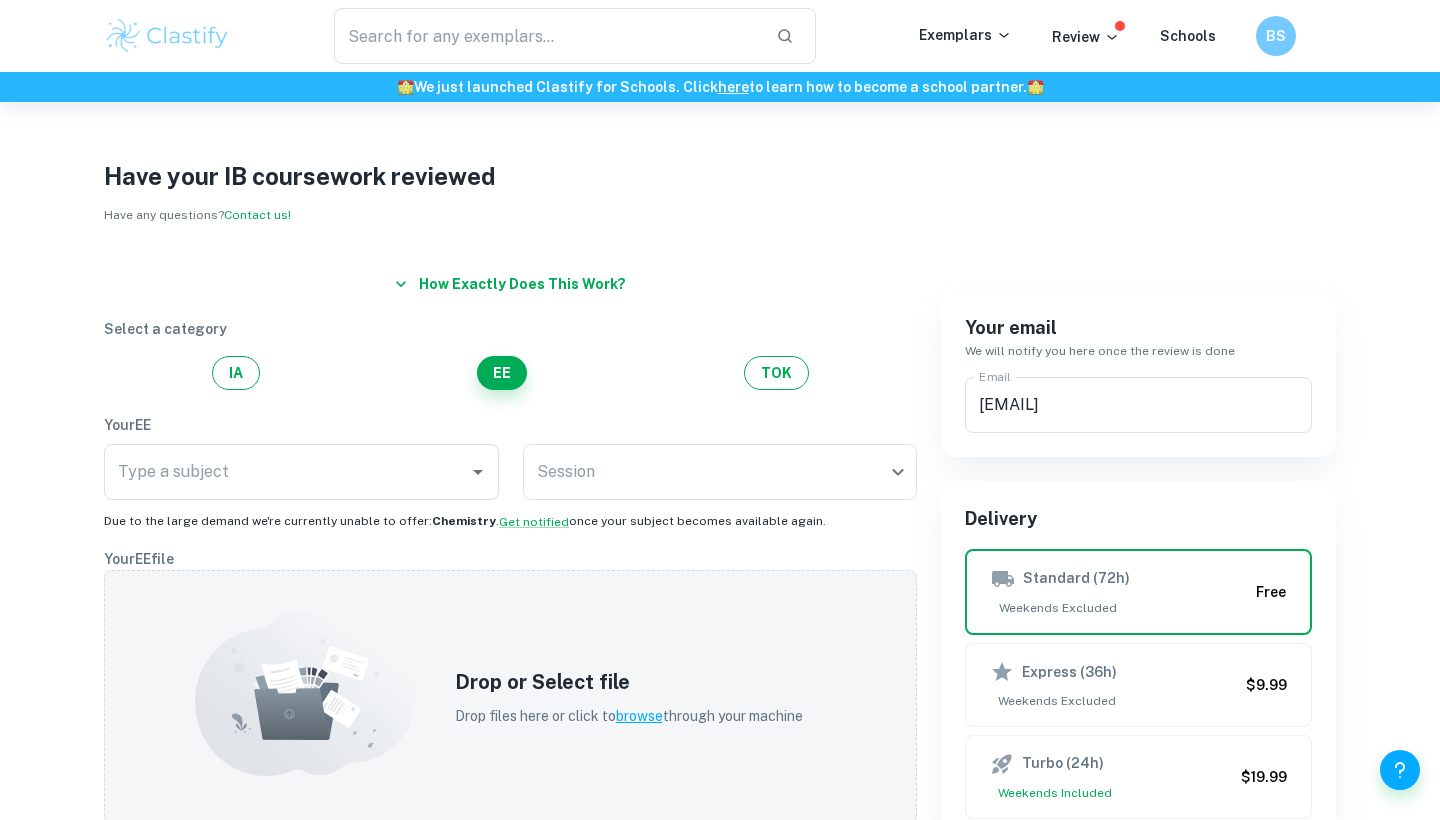 scroll, scrollTop: 0, scrollLeft: 0, axis: both 